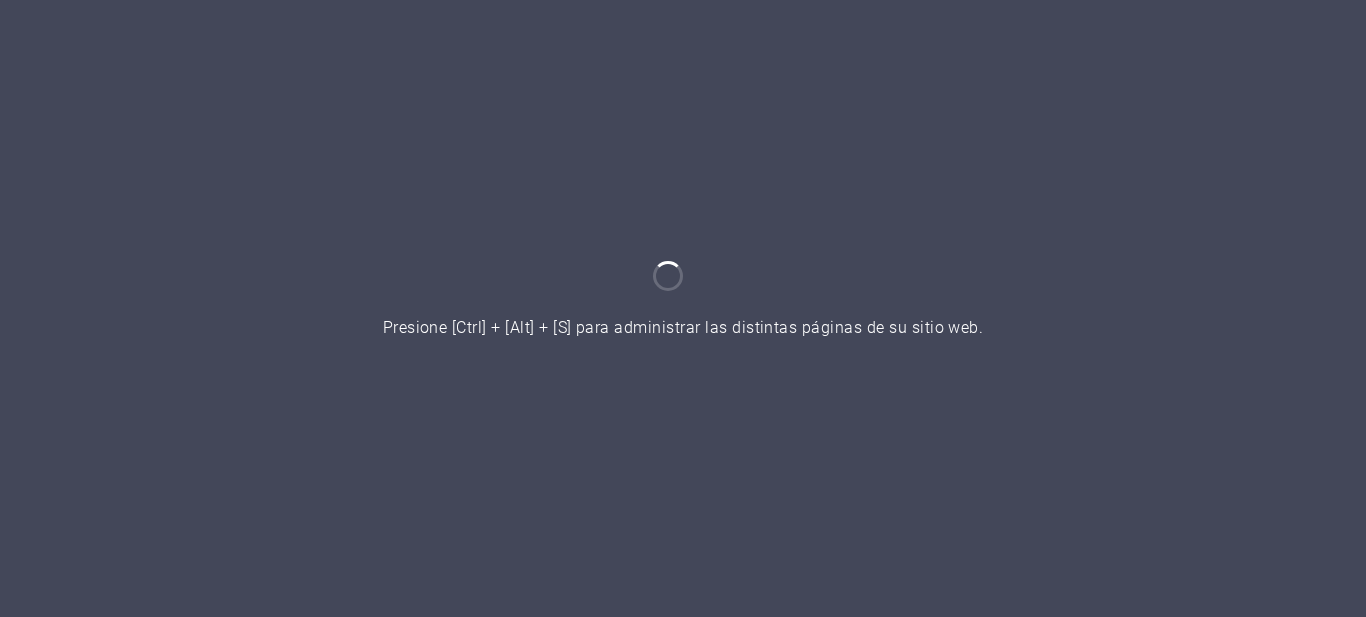 scroll, scrollTop: 0, scrollLeft: 0, axis: both 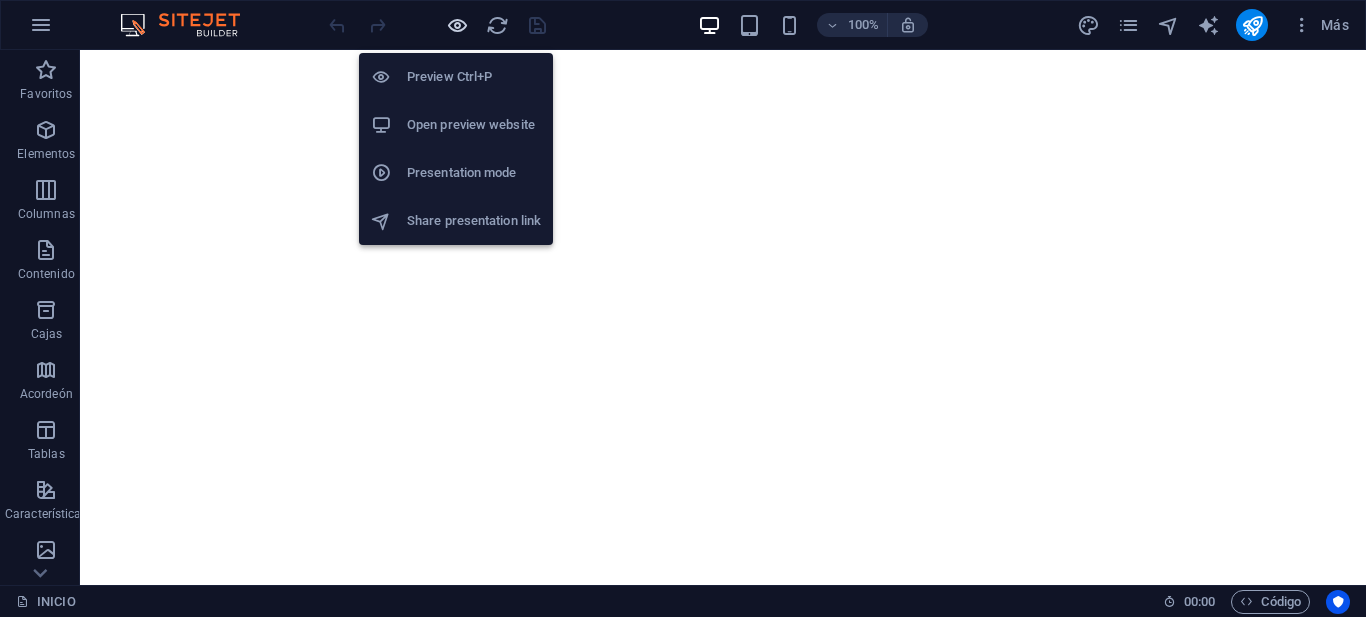 click at bounding box center [457, 25] 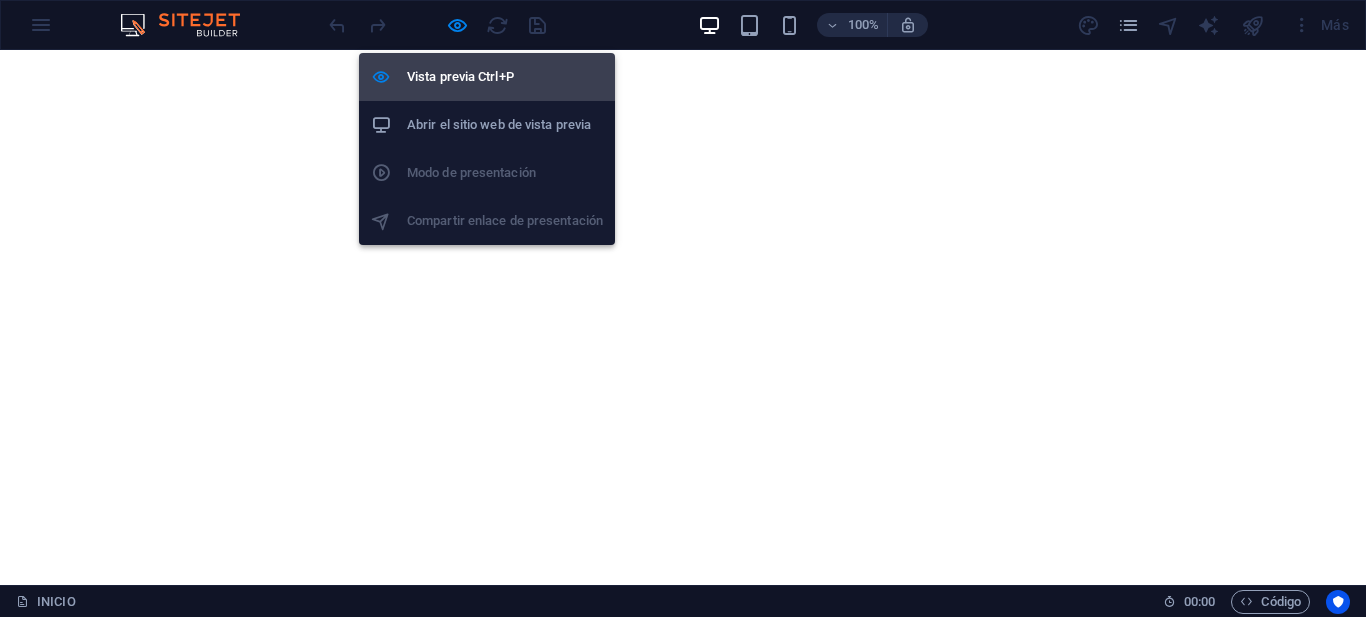 click on "Vista previa Ctrl+P" at bounding box center [460, 76] 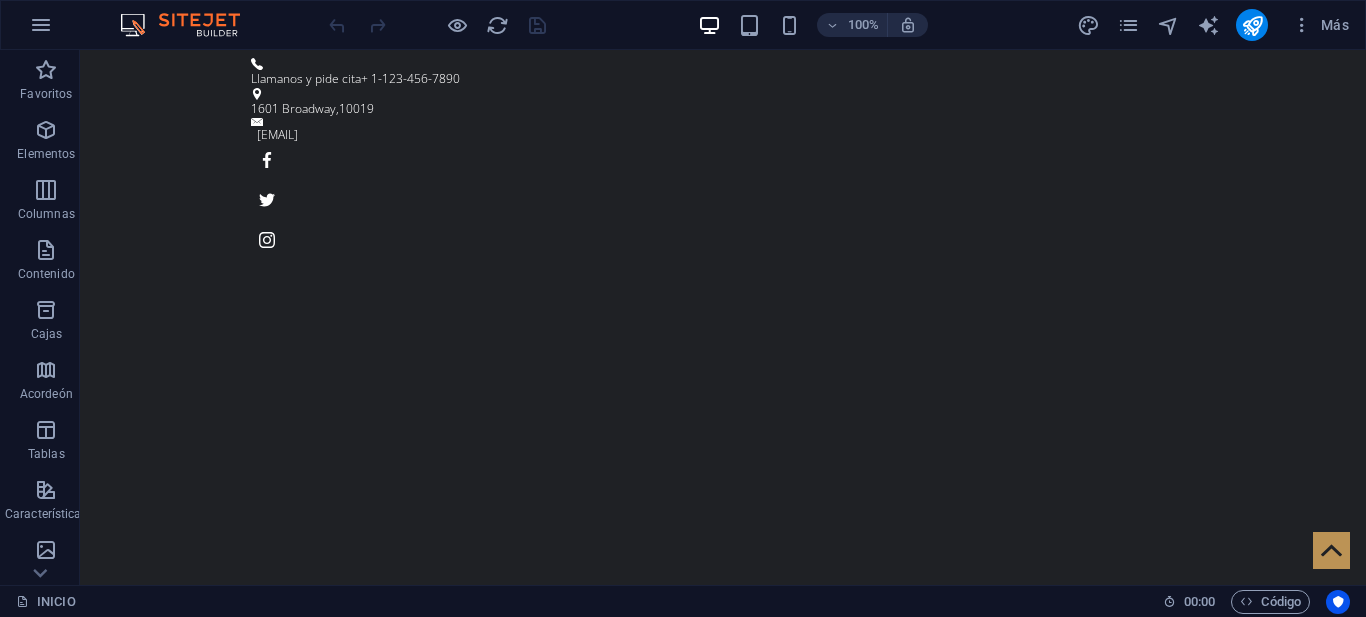 scroll, scrollTop: 0, scrollLeft: 0, axis: both 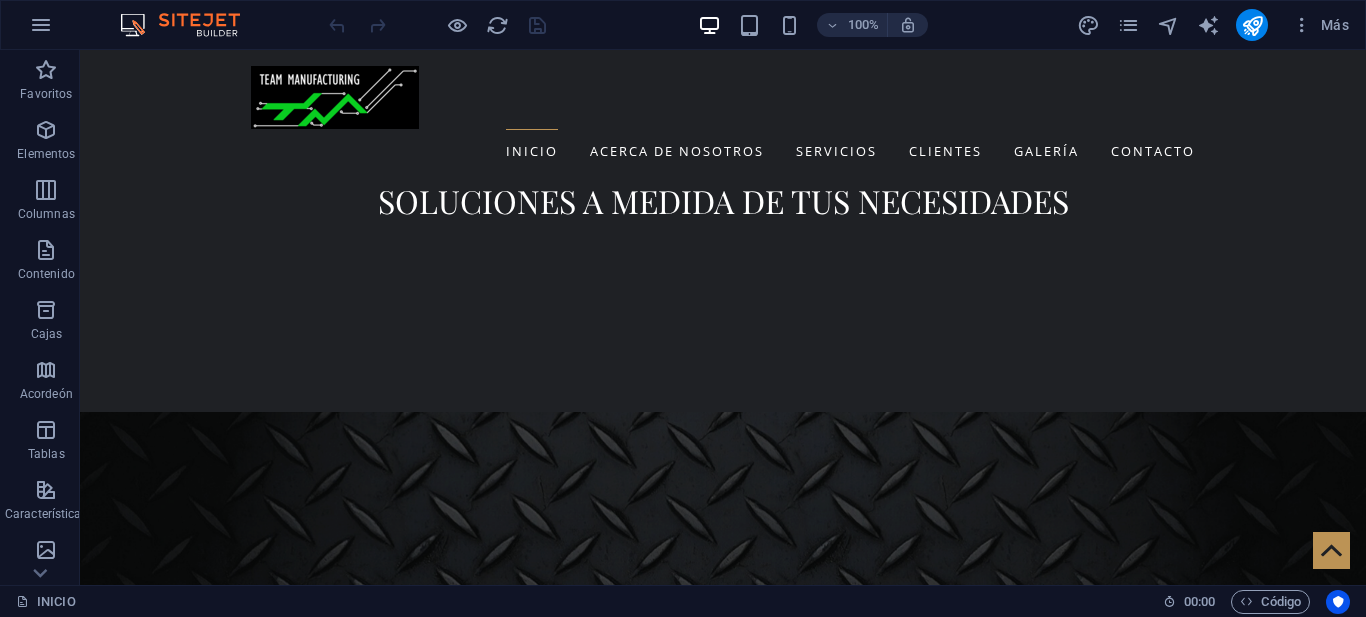 click on "INICIO ACERCA DE NOSOTROS SERVICIOS CLIENTES Galería Contacto" at bounding box center [723, 151] 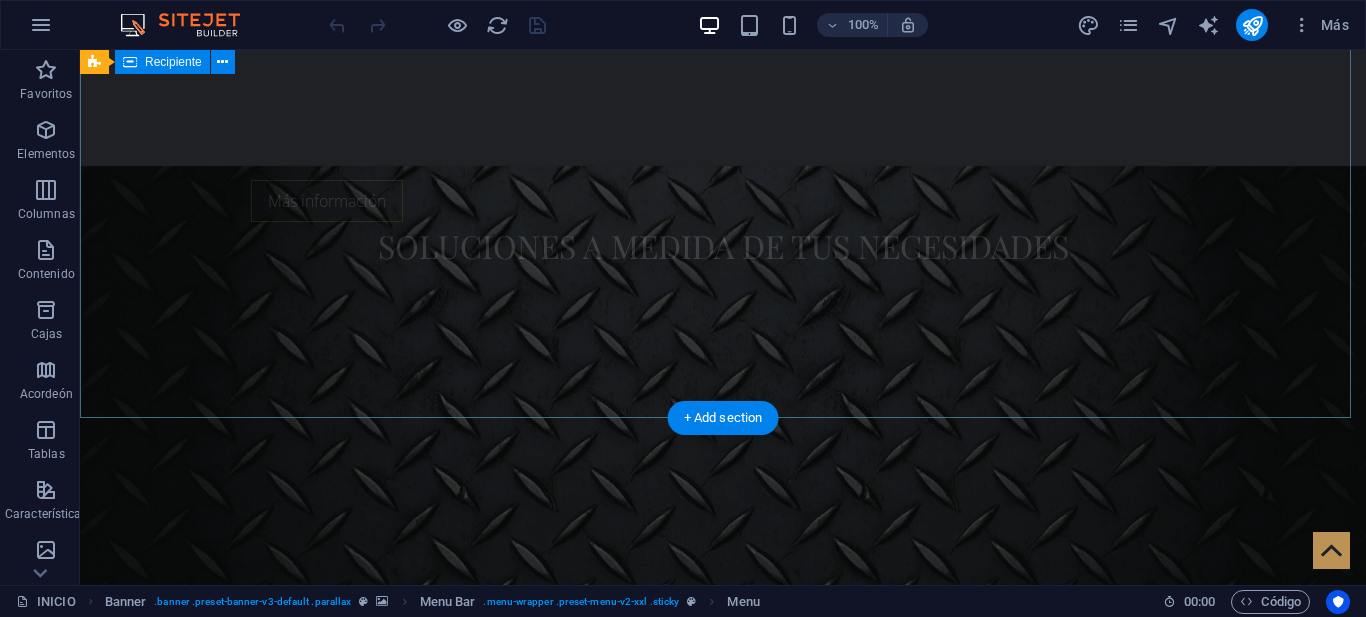 scroll, scrollTop: 215, scrollLeft: 0, axis: vertical 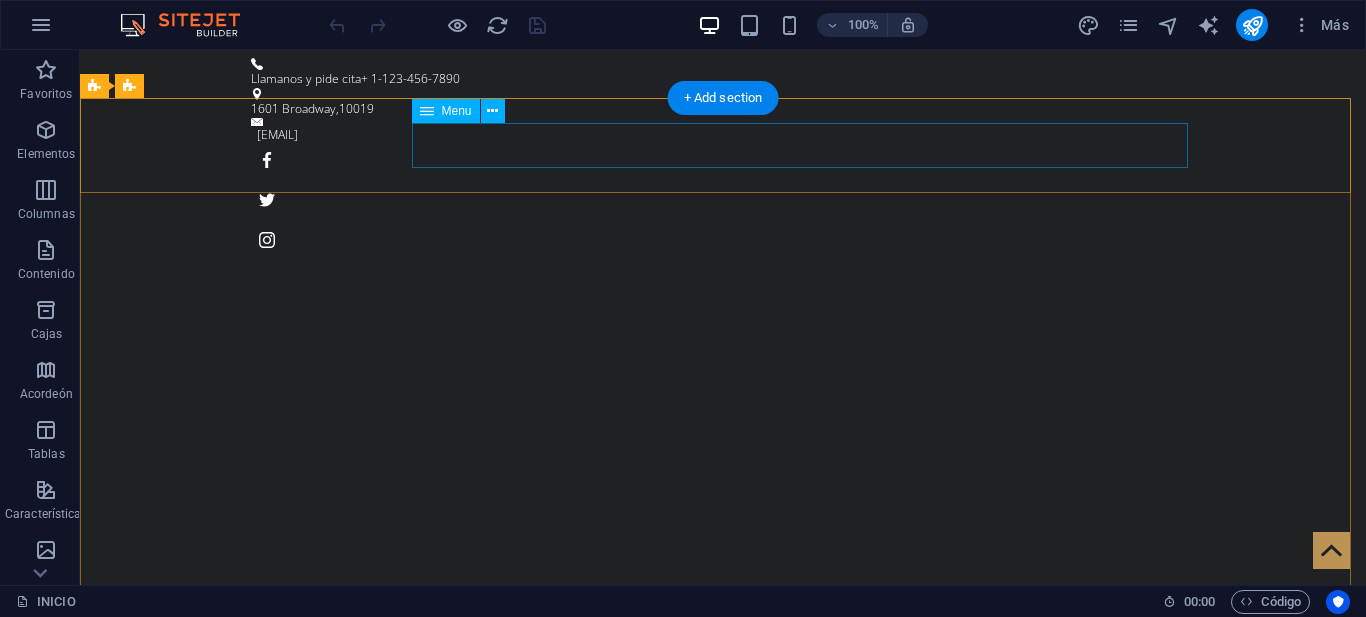 click on "INICIO ACERCA DE NOSOTROS SERVICIOS CLIENTES Galería Contacto" at bounding box center [723, 900] 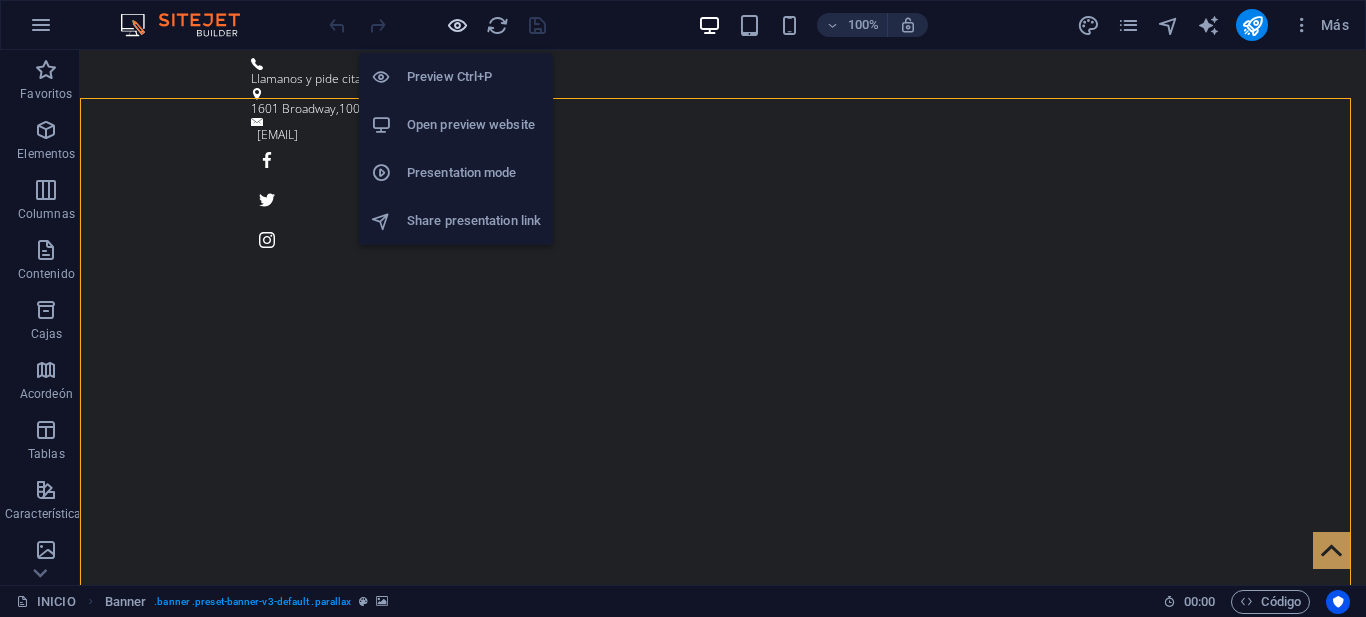 click at bounding box center [457, 25] 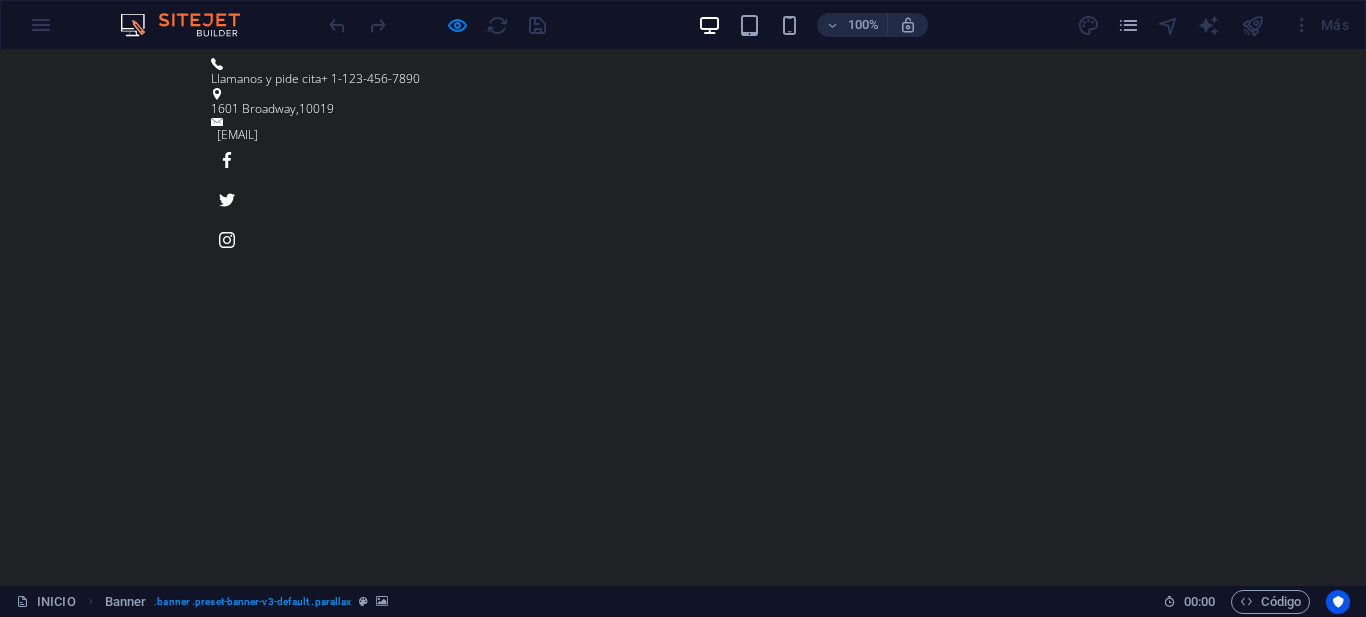 click on "ACERCA DE NOSOTROS" at bounding box center (637, 900) 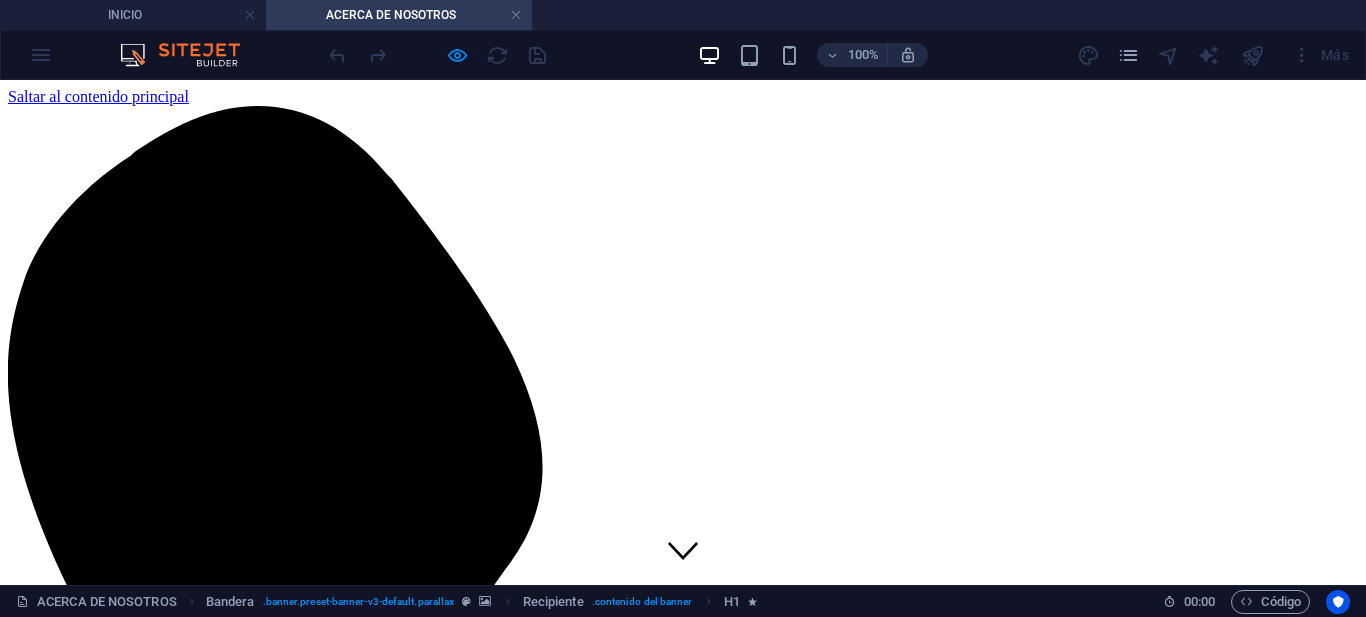 scroll, scrollTop: 0, scrollLeft: 0, axis: both 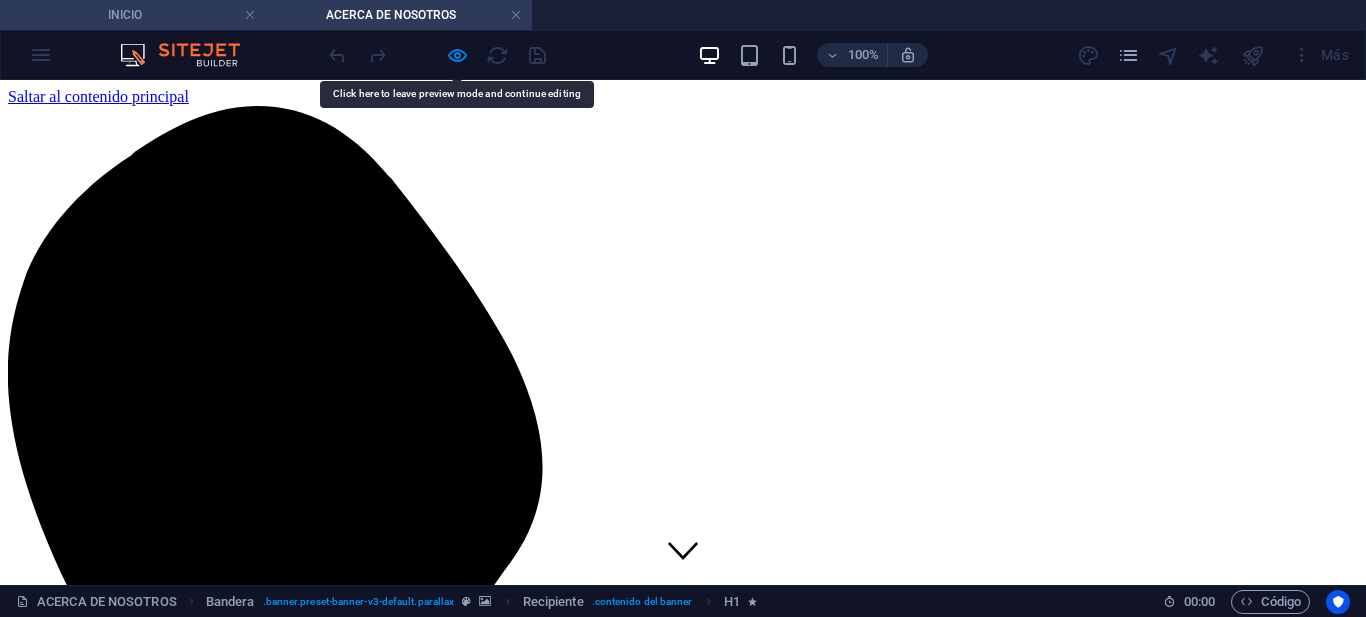 click on "INICIO" at bounding box center [133, 15] 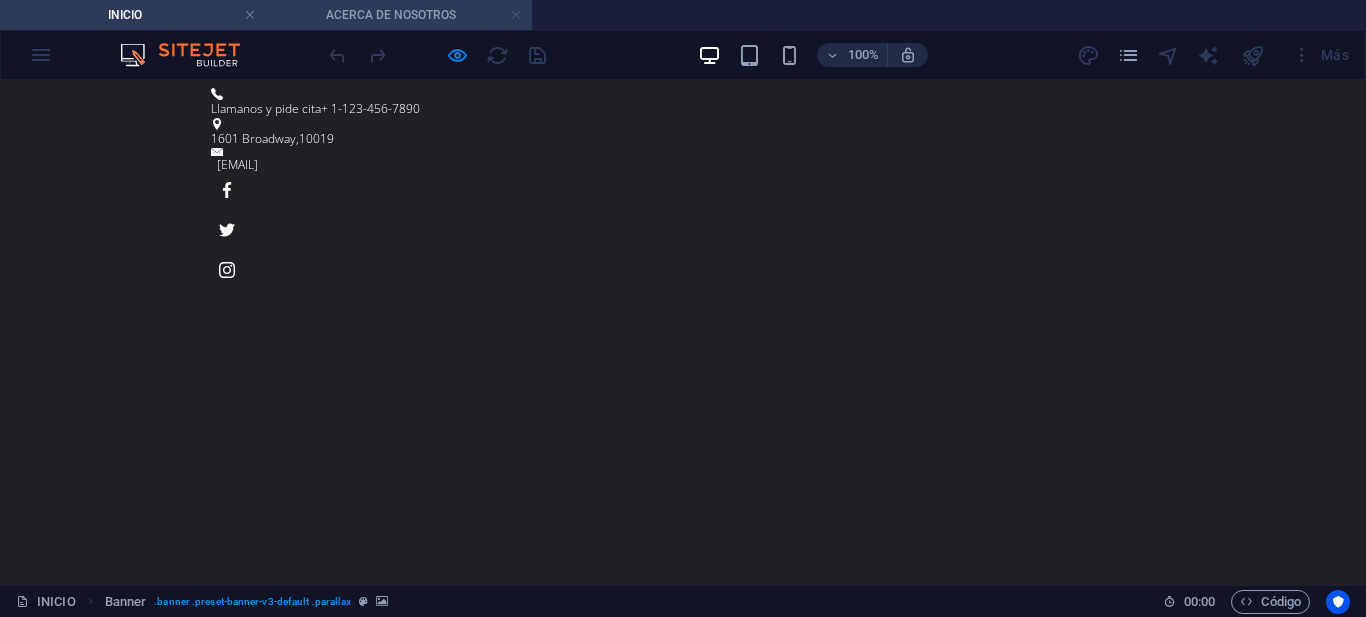 click at bounding box center [516, 15] 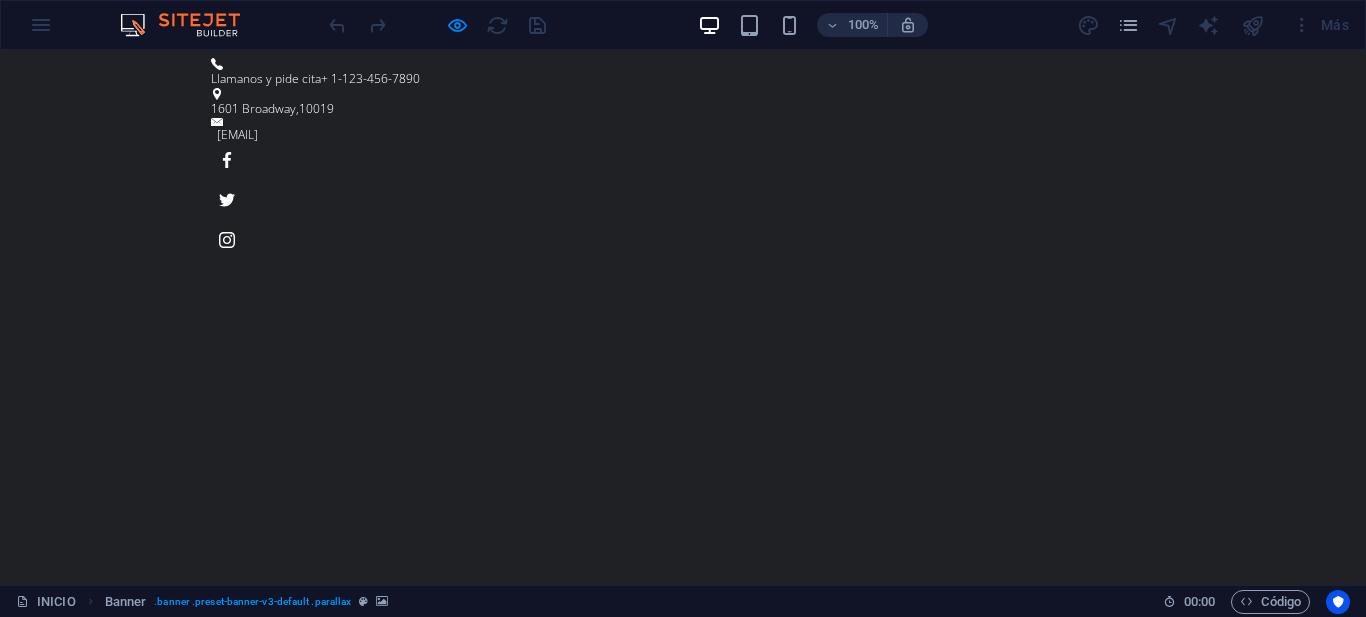 scroll, scrollTop: 118, scrollLeft: 0, axis: vertical 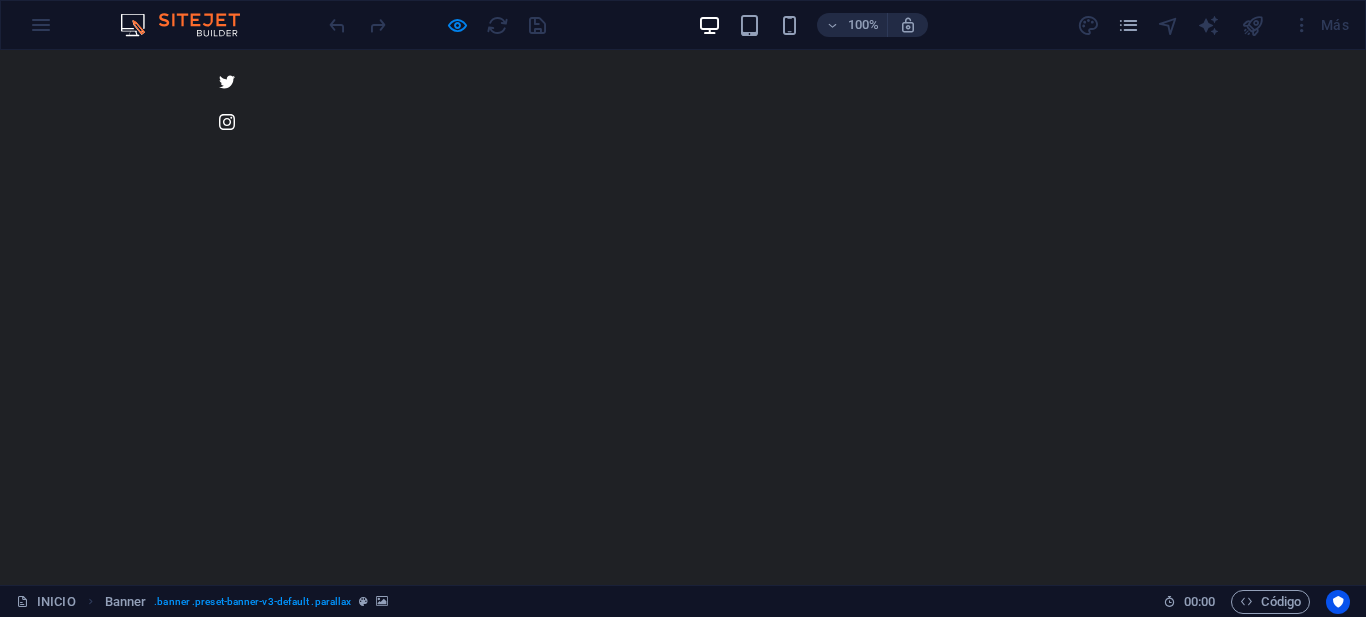 click on "100% Más" at bounding box center (683, 25) 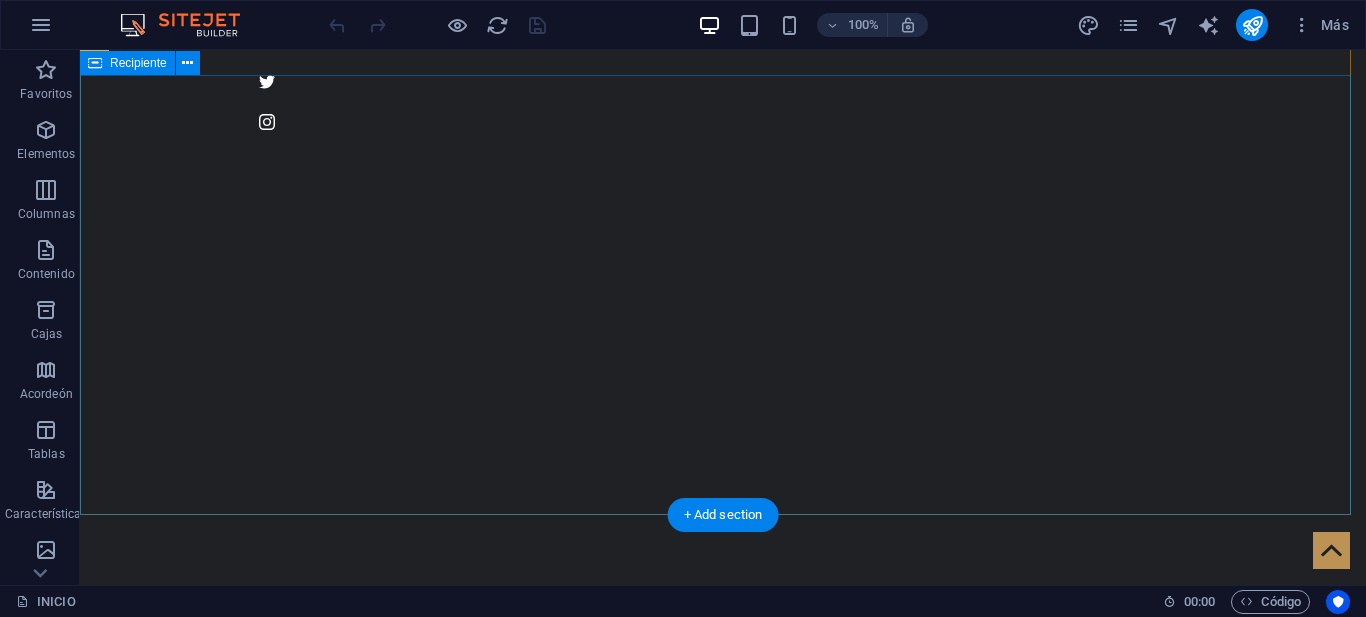 click on "SOLUCIONES A MEDIDA DE TUS NECESIDADES" at bounding box center (723, 999) 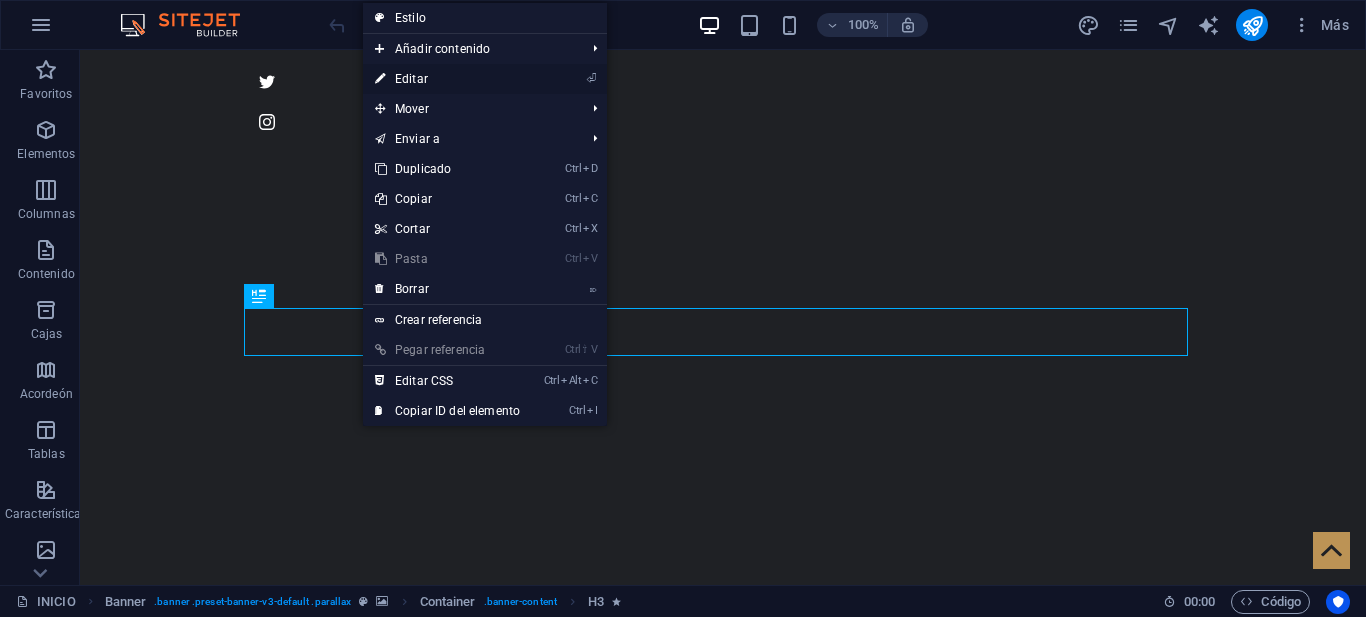 click on "⏎ Editar" at bounding box center (447, 79) 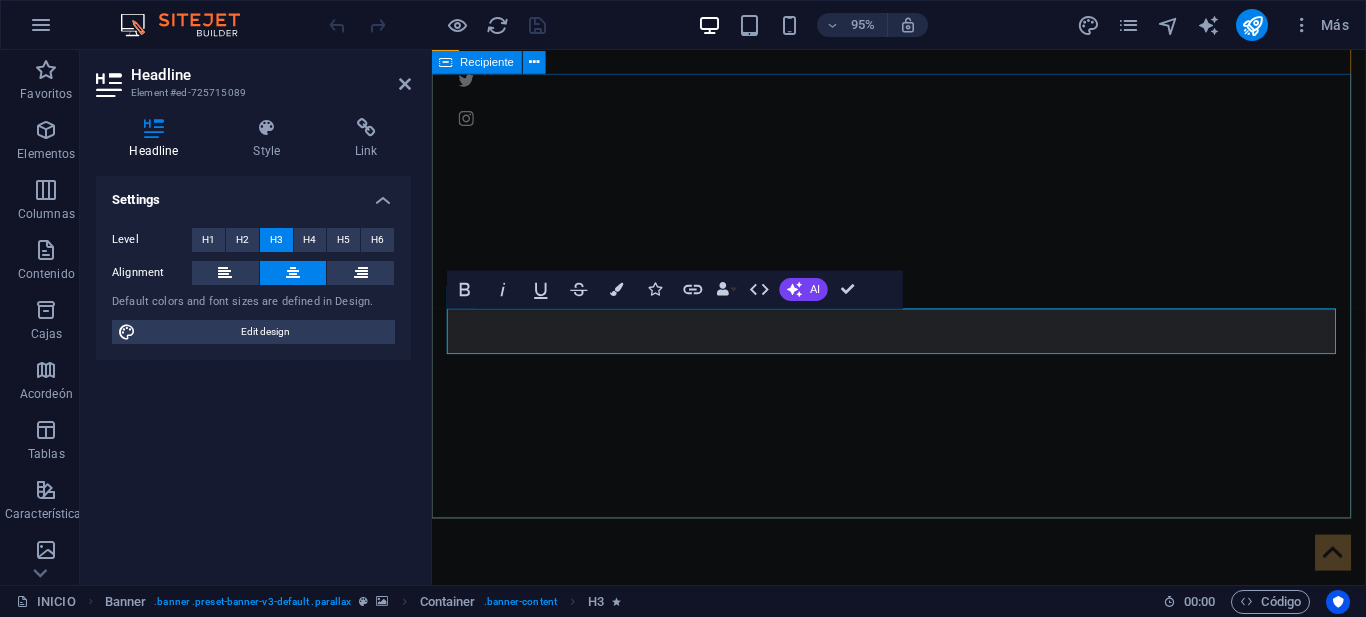 click on "Headline Element #ed-725715089 Headline Style Link Settings Level H1 H2 H3 H4 H5 H6 Alignment Default colors and font sizes are defined in Design. Edit design Banner Element Layout How this element expands within the layout (Flexbox). Size Default auto px % 1/1 1/2 1/3 1/4 1/5 1/6 1/7 1/8 1/9 1/10 Grow Shrink Order Container layout Visible Visible Opacity 100 % Overflow Spacing Margin Default auto px % rem vw vh Custom Custom auto px % rem vw vh auto px % rem vw vh auto px % rem vw vh auto px % rem vw vh Padding Default px rem % vh vw Custom Custom px rem % vh vw px rem % vh vw px rem % vh vw px rem % vh vw Border Style              - Width 1 auto px rem % vh vw Custom Custom 1 auto px rem % vh vw 1 auto px rem % vh vw 1 auto px rem % vh vw 1 auto px rem % vh vw  - Color Round corners Default px rem % vh vw Custom Custom px rem % vh vw px rem % vh vw px rem % vh vw px rem % vh vw Shadow Default None Outside Inside Color X offset 0 px rem vh vw Y offset 0 px rem vh vw Blur 0 px rem % vh vw Spread 0 0" at bounding box center [256, 317] 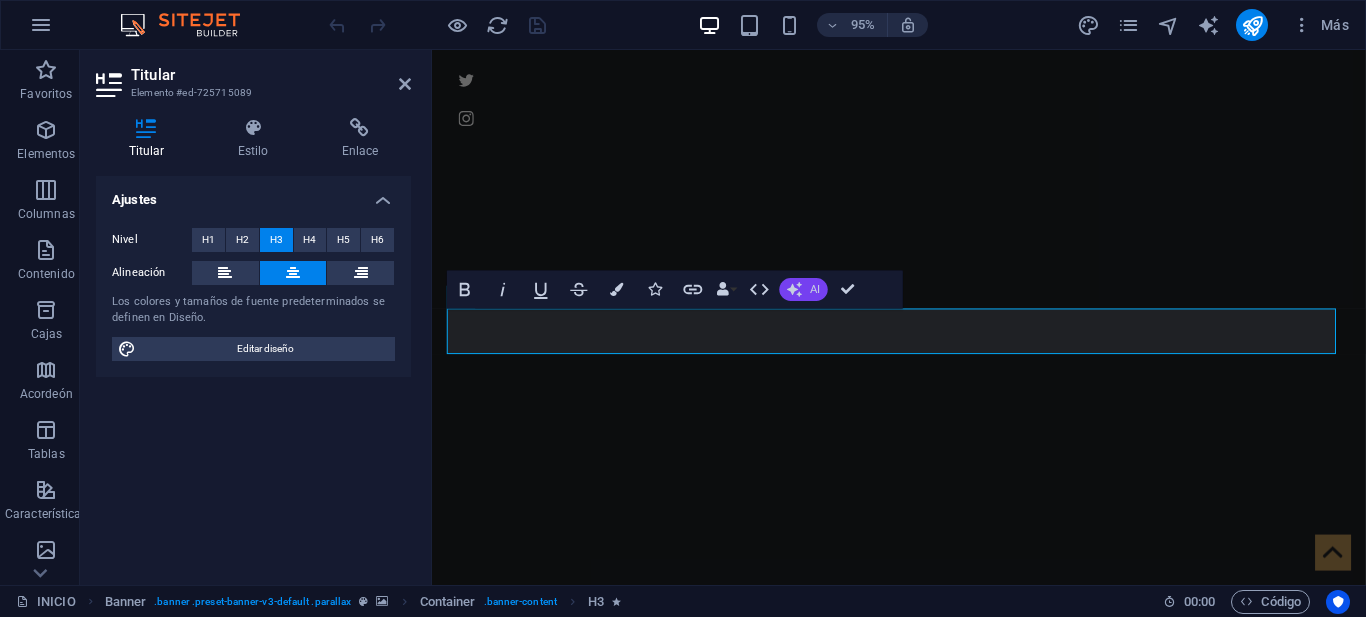 click on "AI" at bounding box center [815, 289] 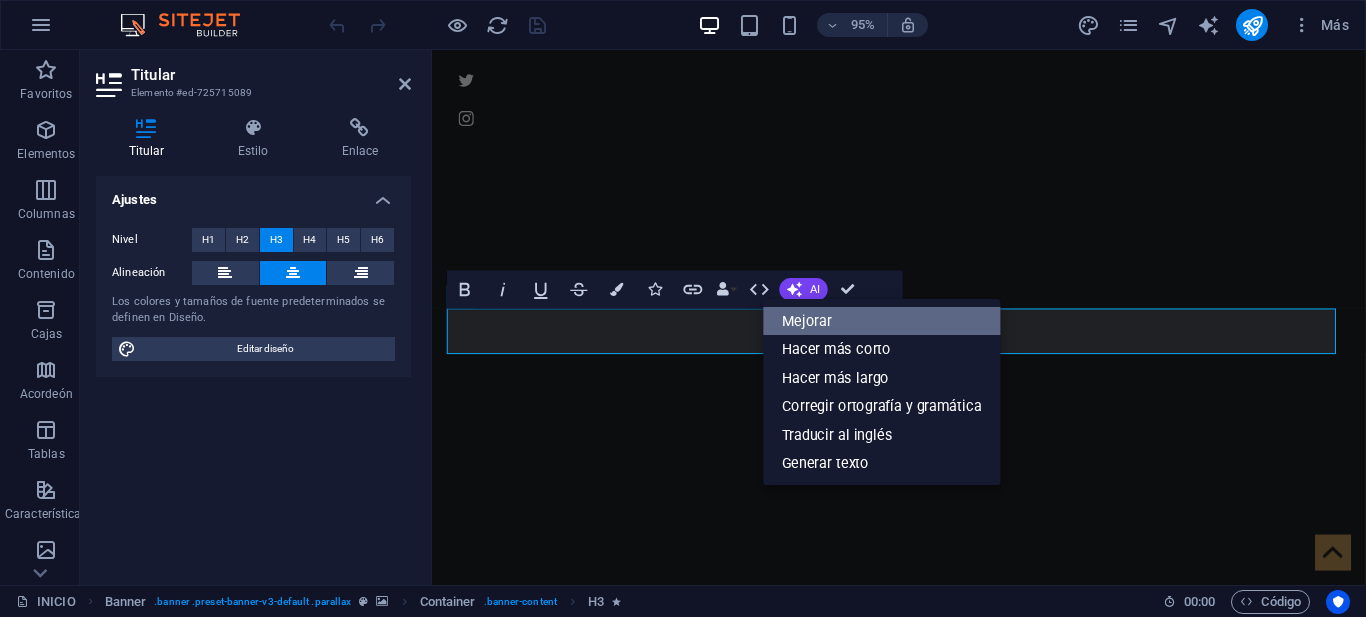 click on "Mejorar" at bounding box center (807, 320) 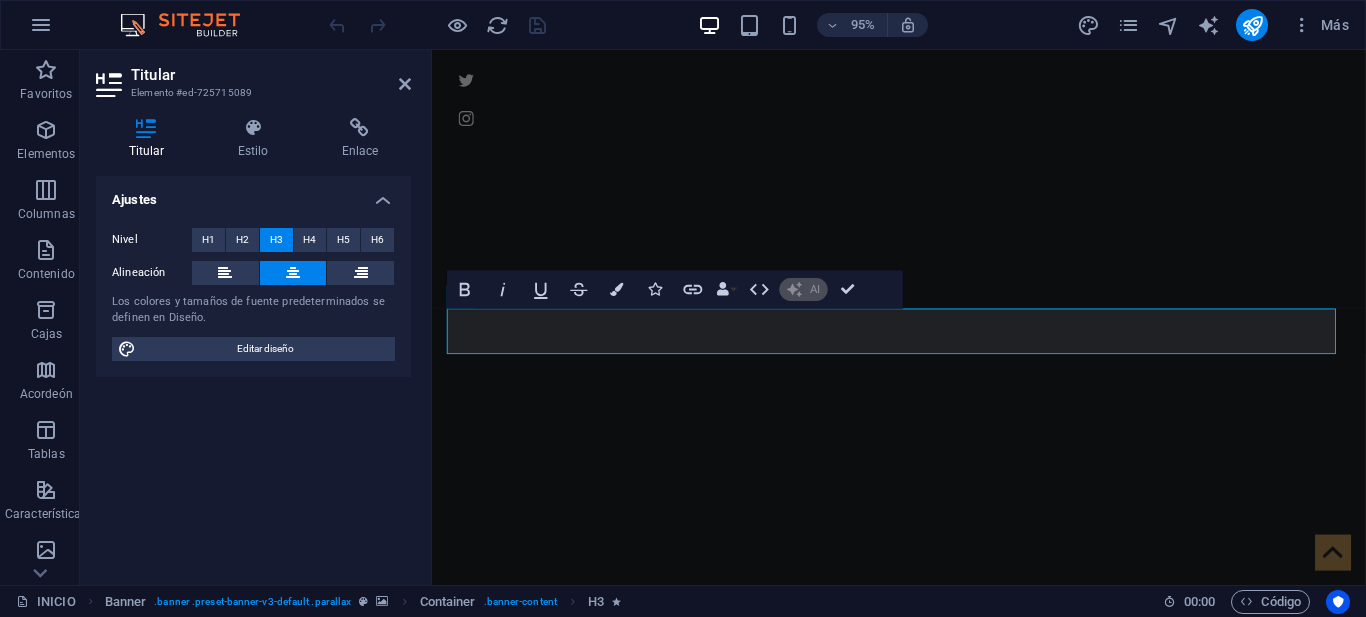 type 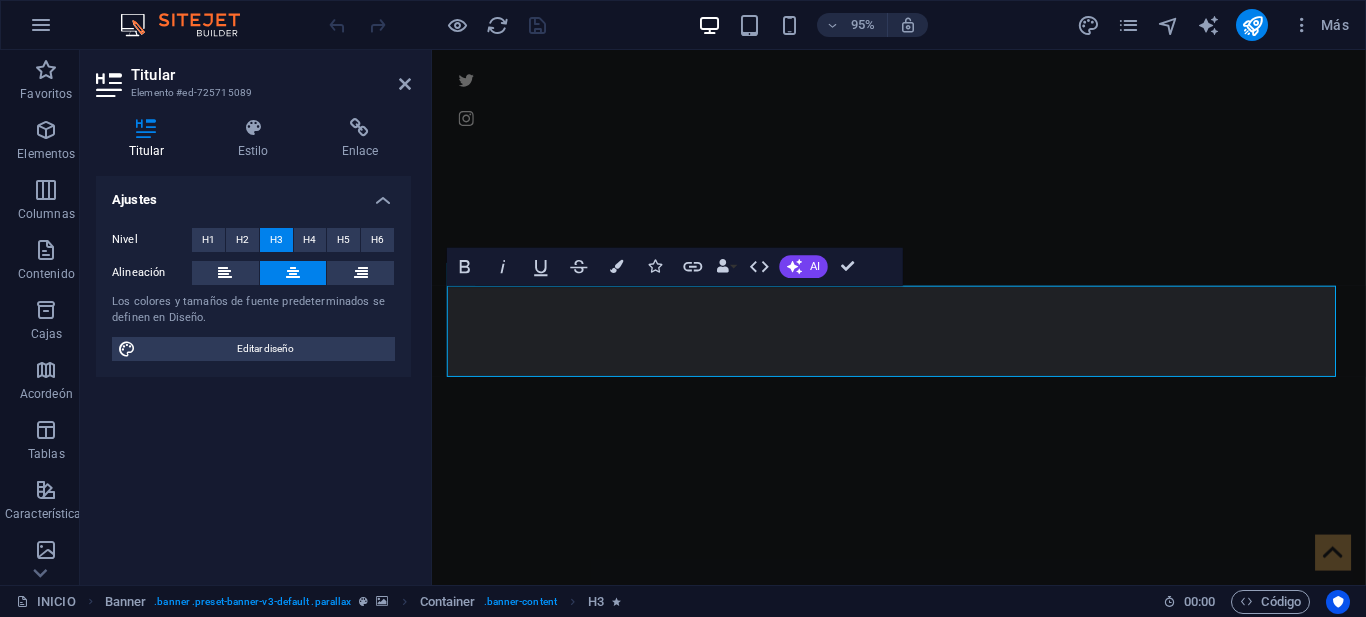 scroll, scrollTop: 94, scrollLeft: 0, axis: vertical 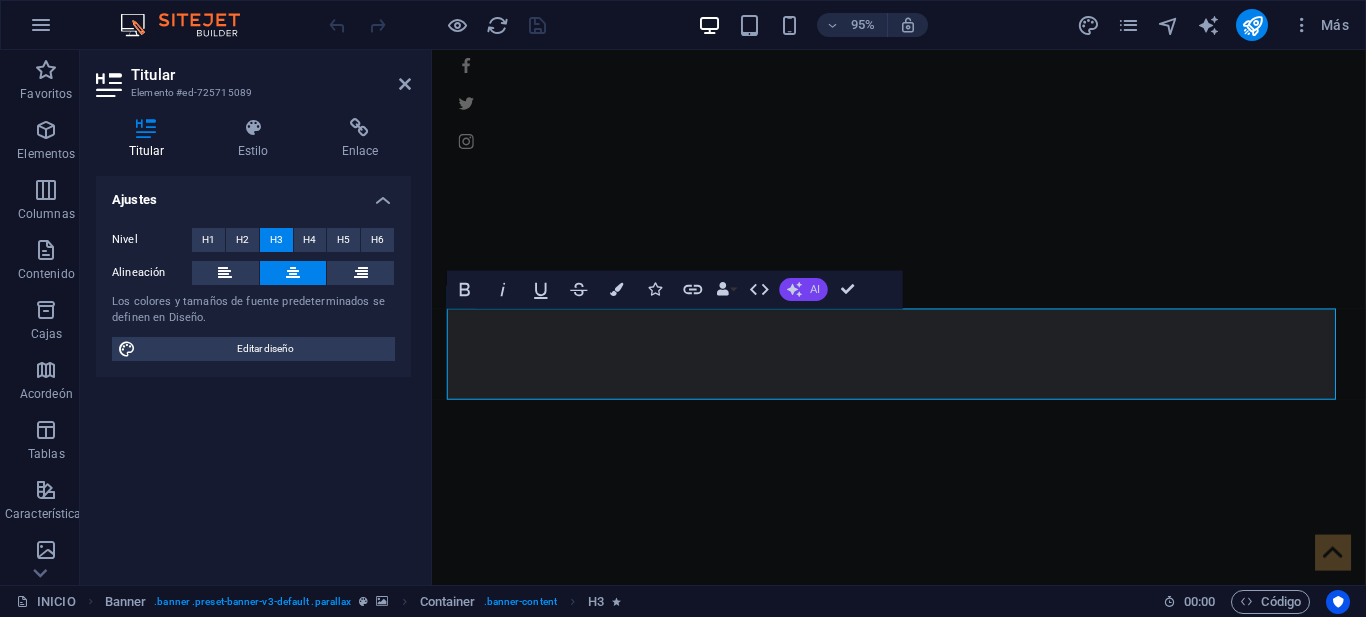 click on "AI" at bounding box center [815, 289] 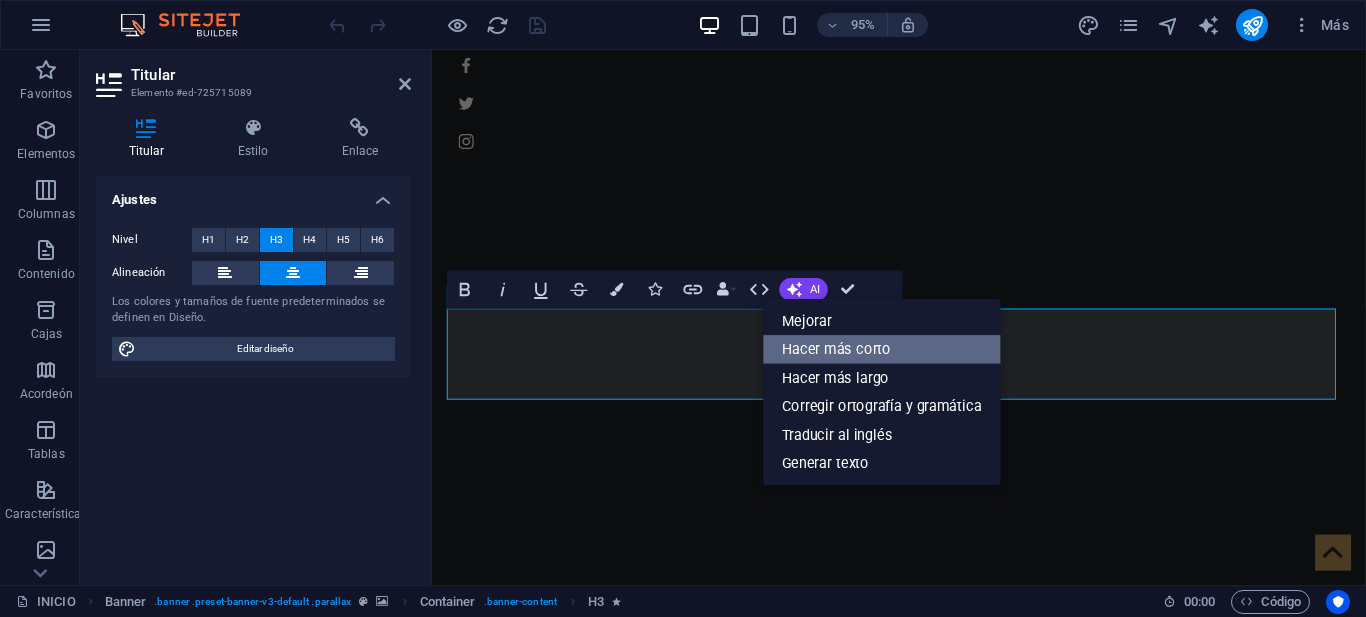 click on "Hacer más corto" at bounding box center [882, 349] 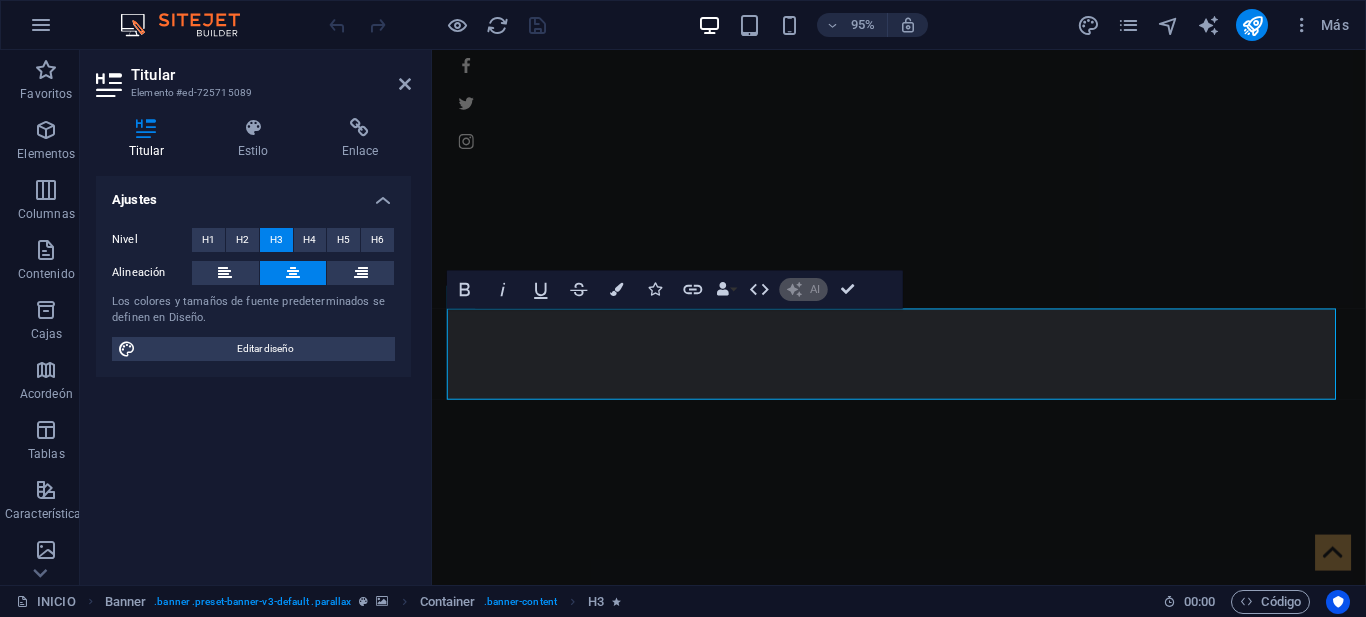 click on "Hacer más corto" at bounding box center [882, 349] 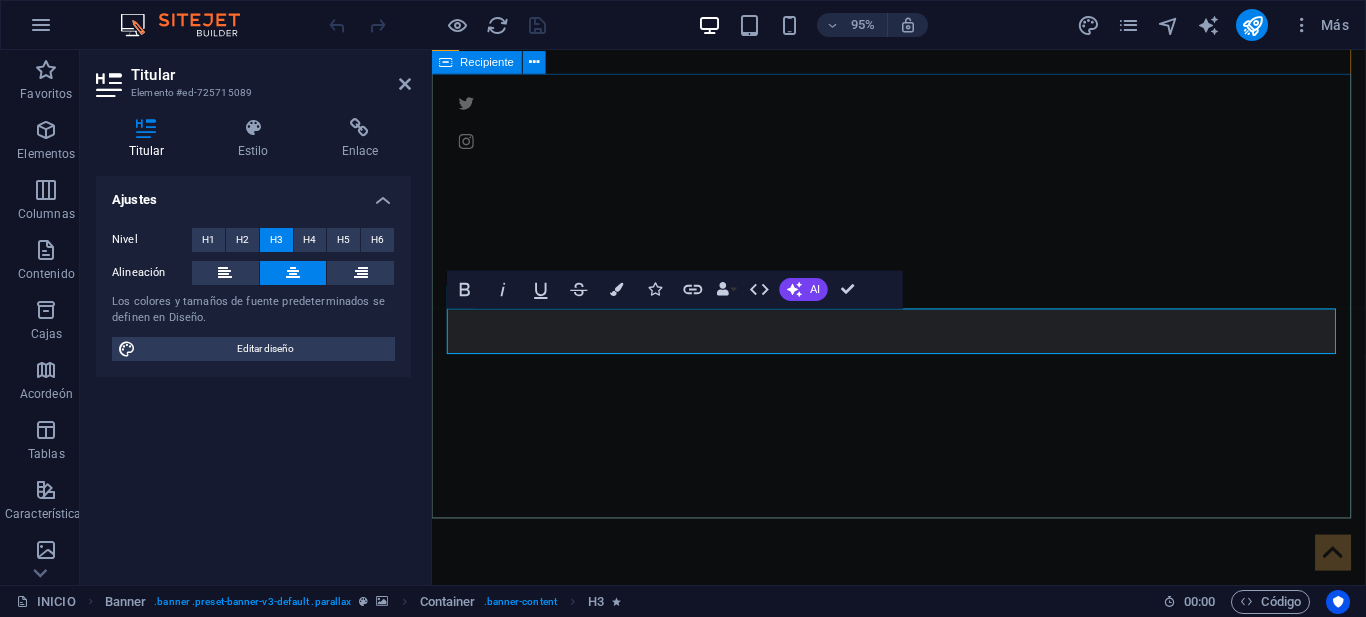 scroll, scrollTop: 118, scrollLeft: 0, axis: vertical 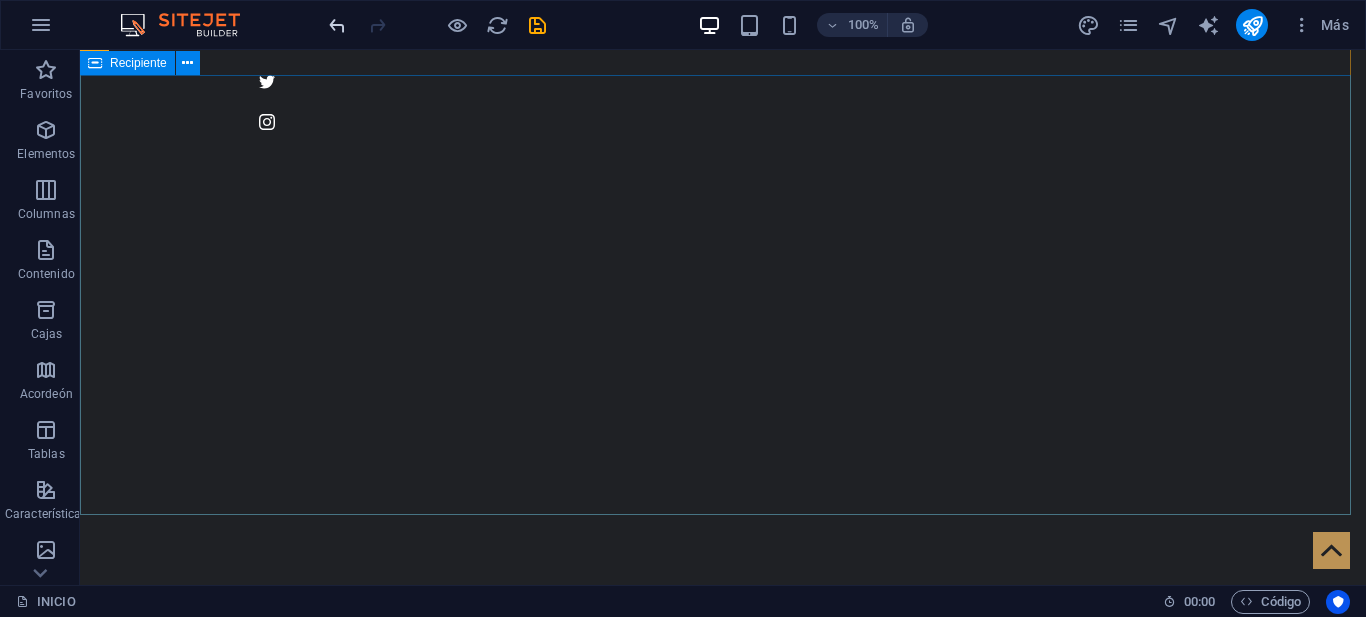 click at bounding box center [337, 25] 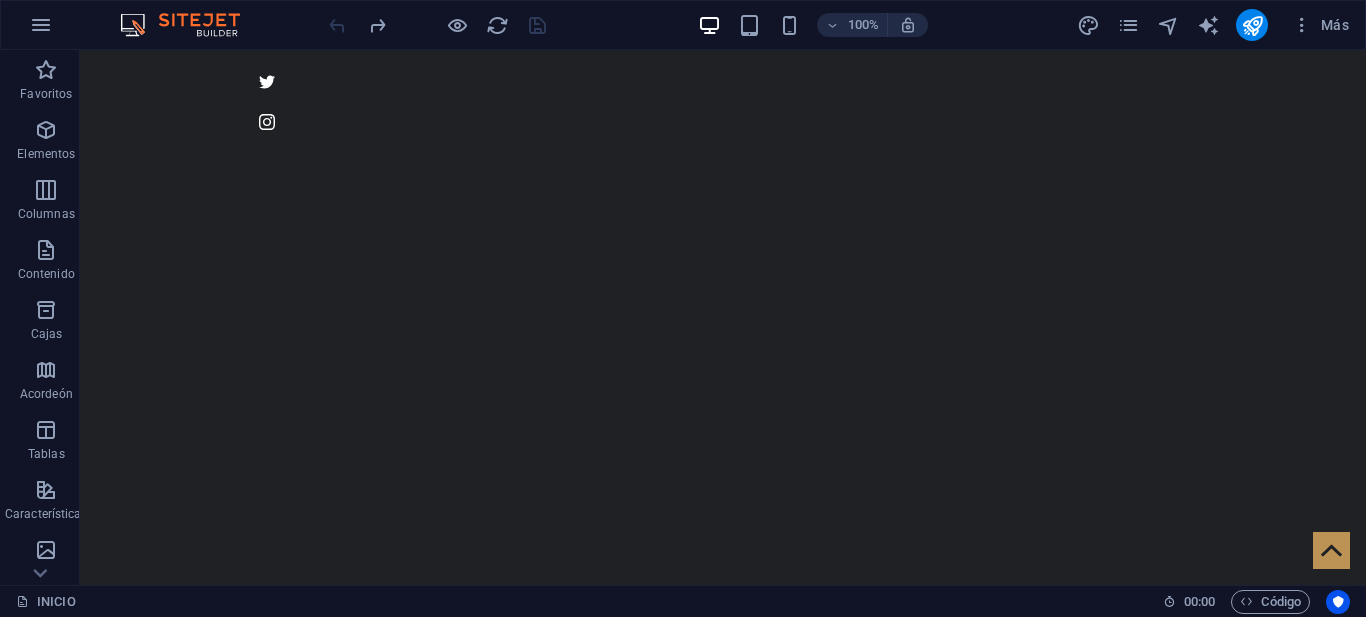 click at bounding box center (437, 25) 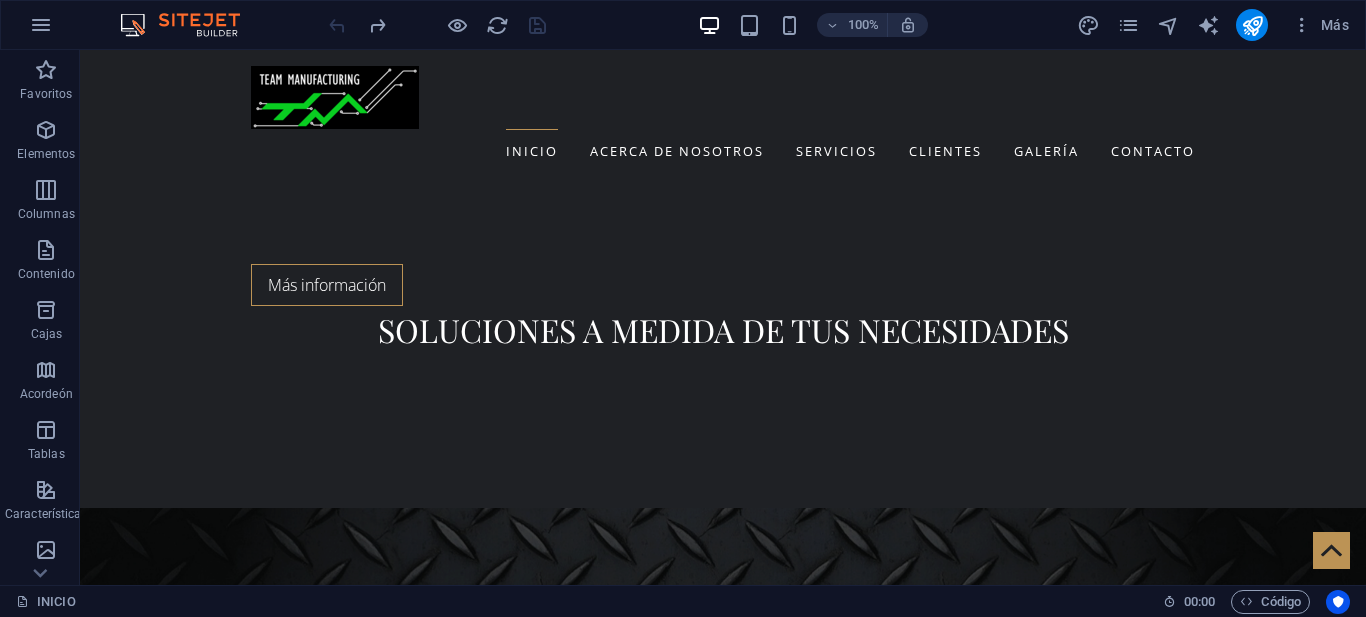 scroll, scrollTop: 731, scrollLeft: 0, axis: vertical 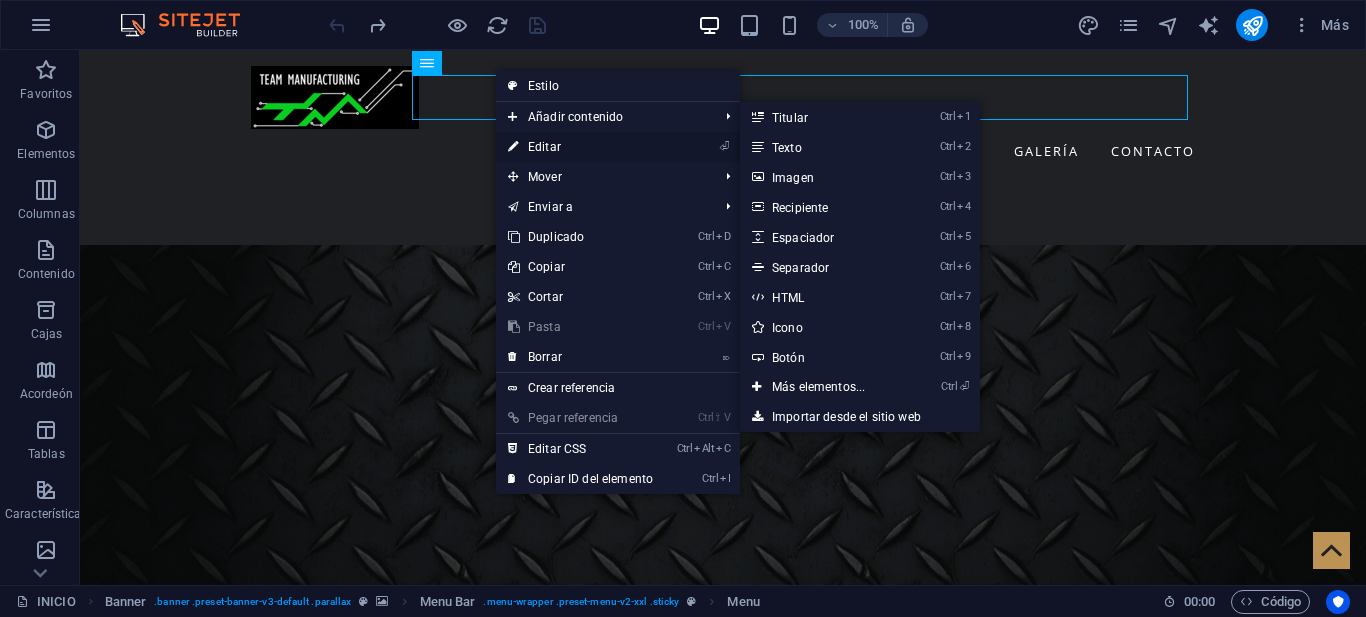 click on "Editar" at bounding box center (544, 147) 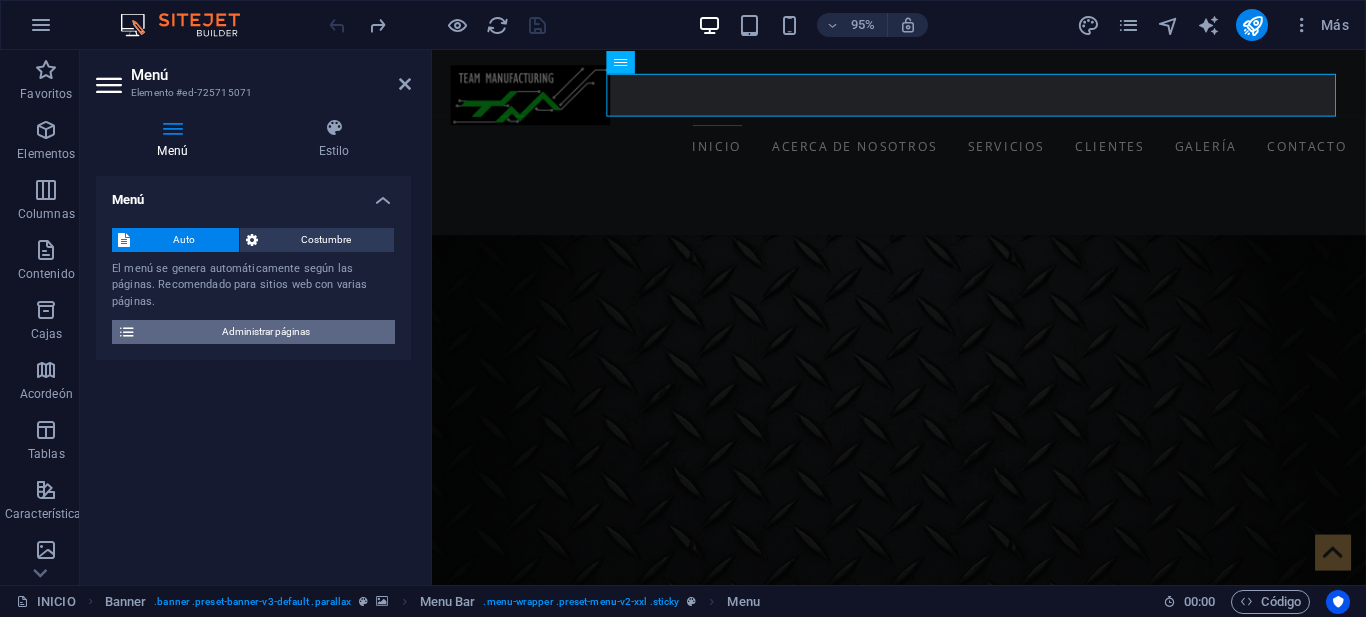 click on "Administrar páginas" at bounding box center (266, 331) 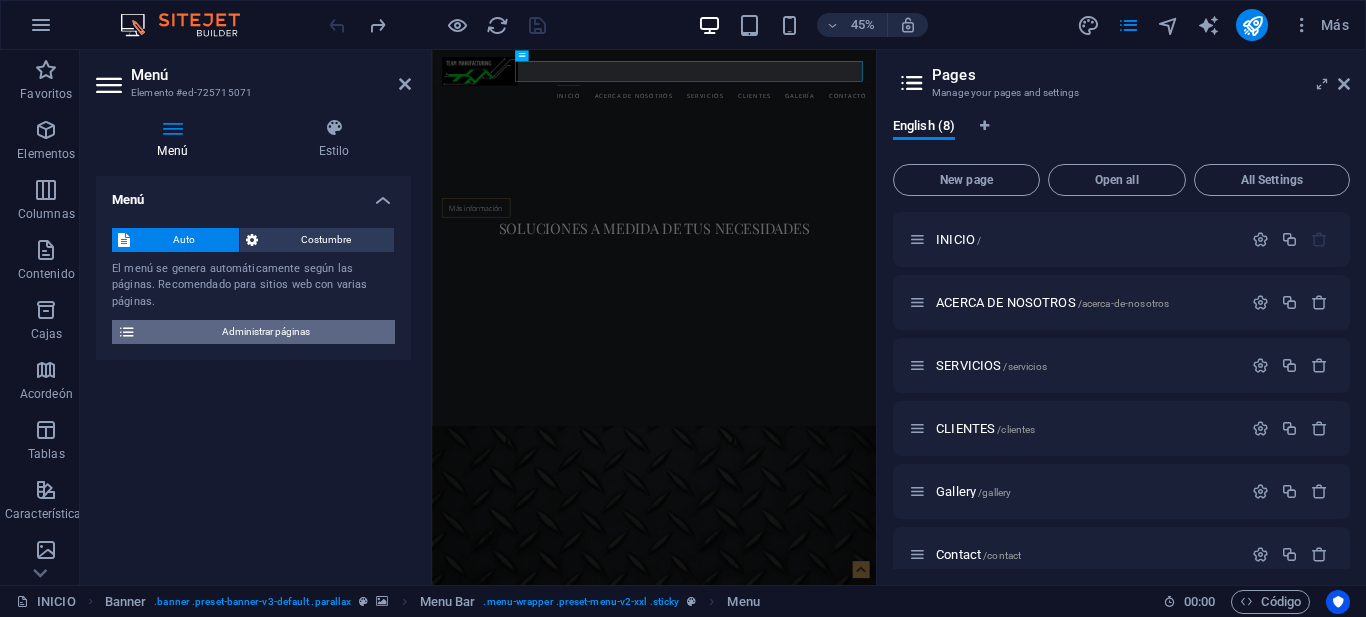 click on "Administrar páginas" at bounding box center [266, 331] 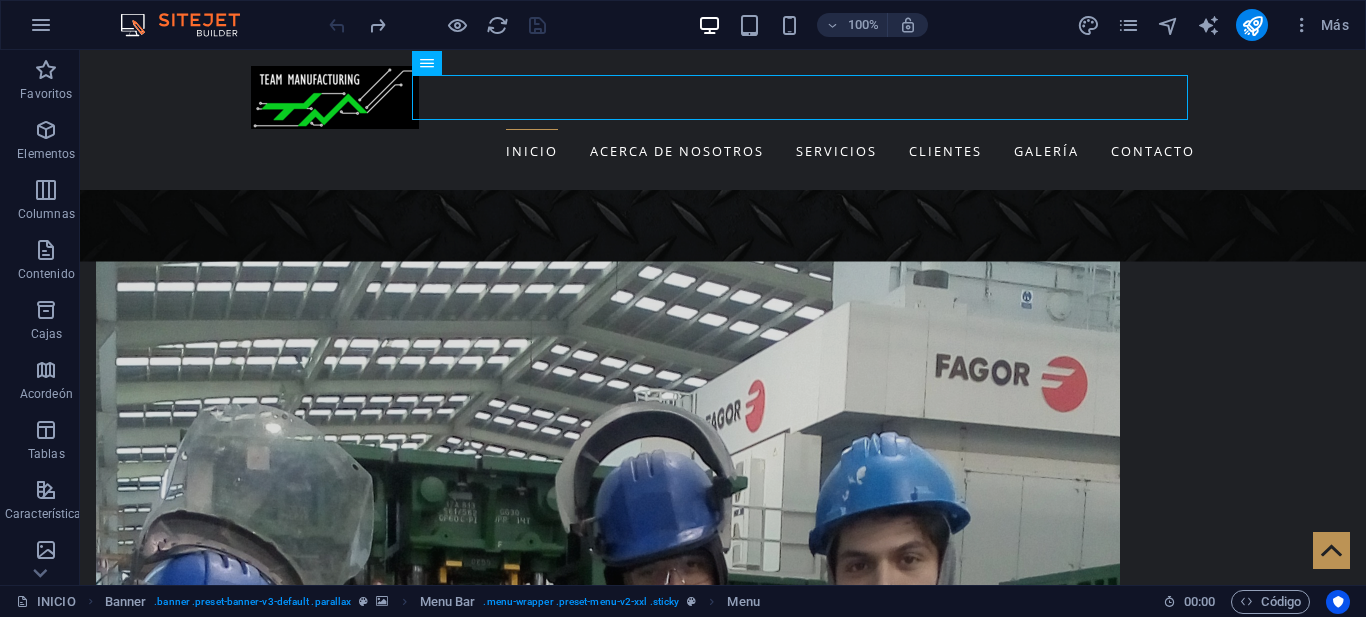 click on "INICIO ACERCA DE NOSOTROS SERVICIOS CLIENTES Galería Contacto" at bounding box center (723, 120) 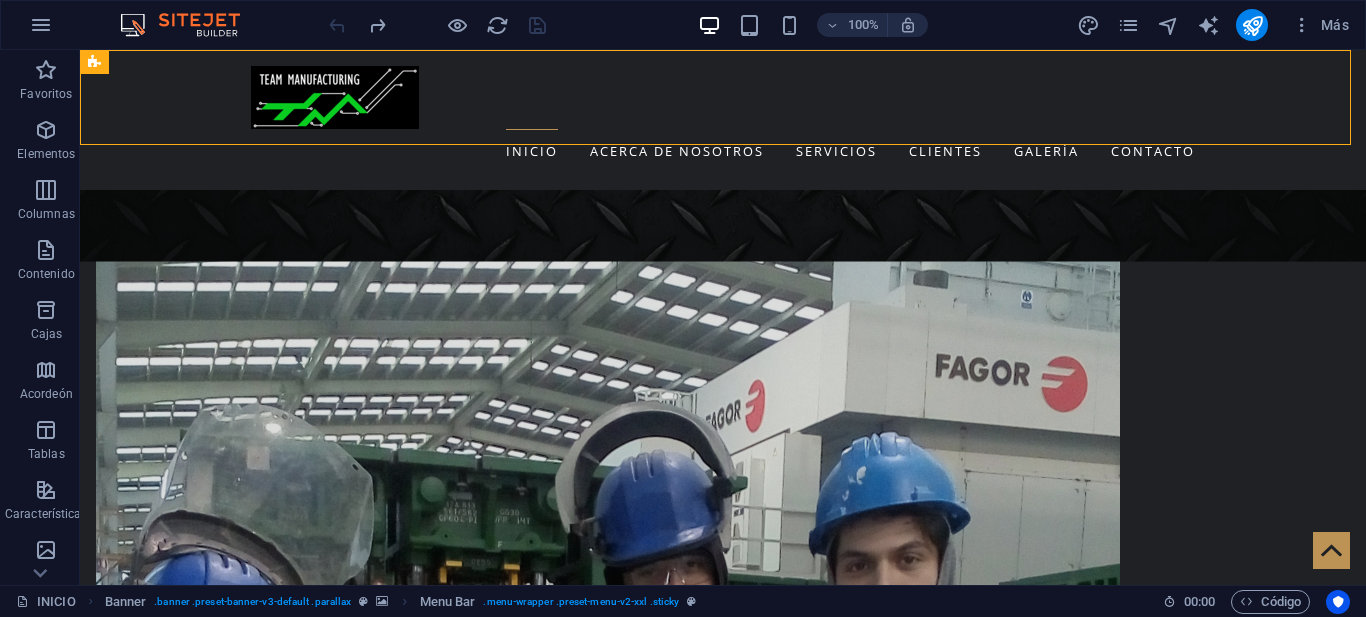 scroll, scrollTop: 1252, scrollLeft: 0, axis: vertical 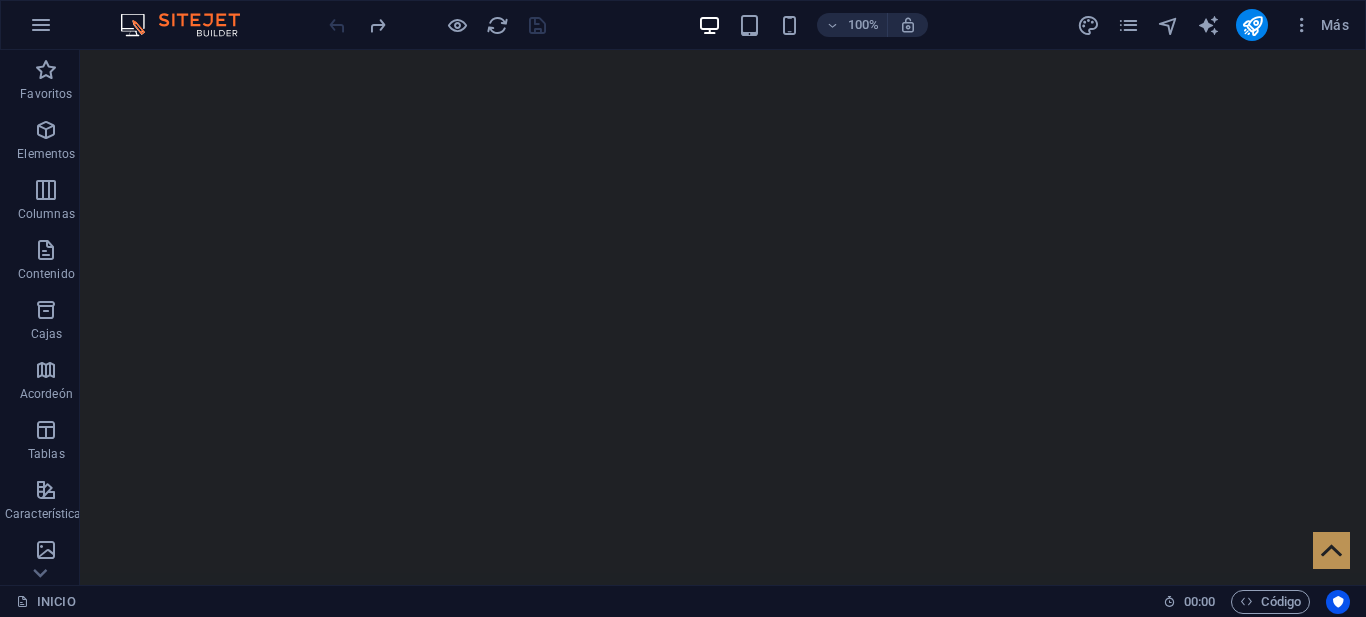 click at bounding box center (437, 25) 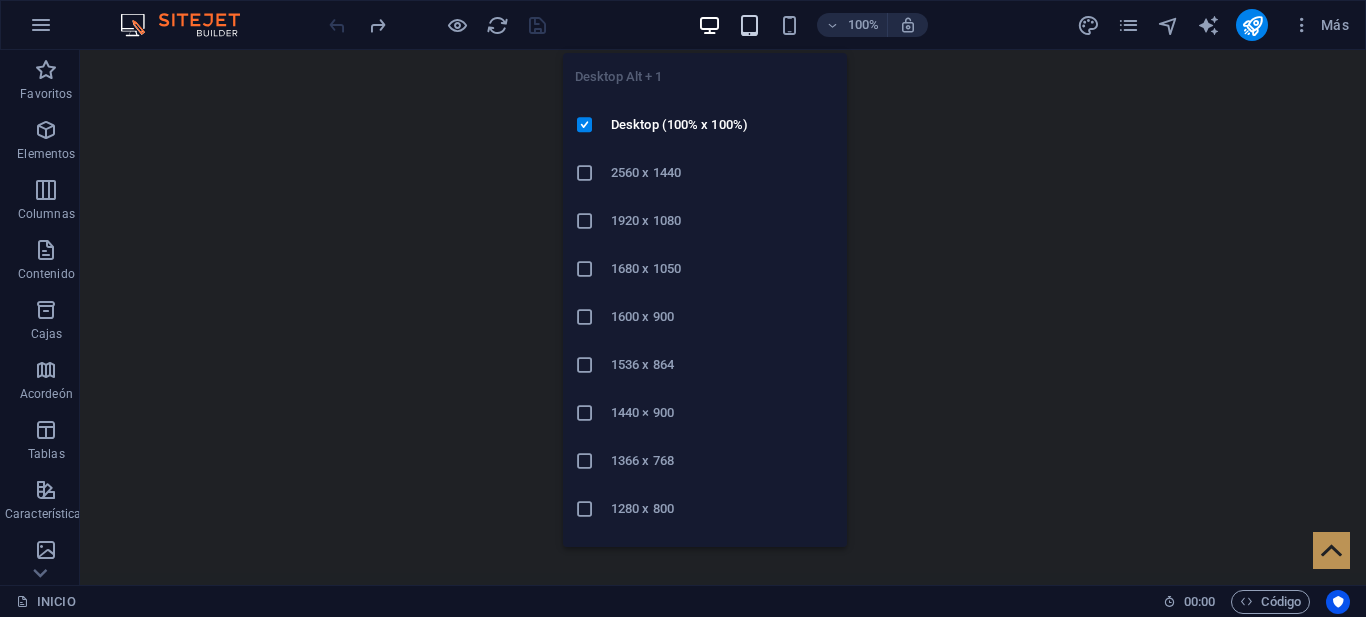 click at bounding box center [749, 25] 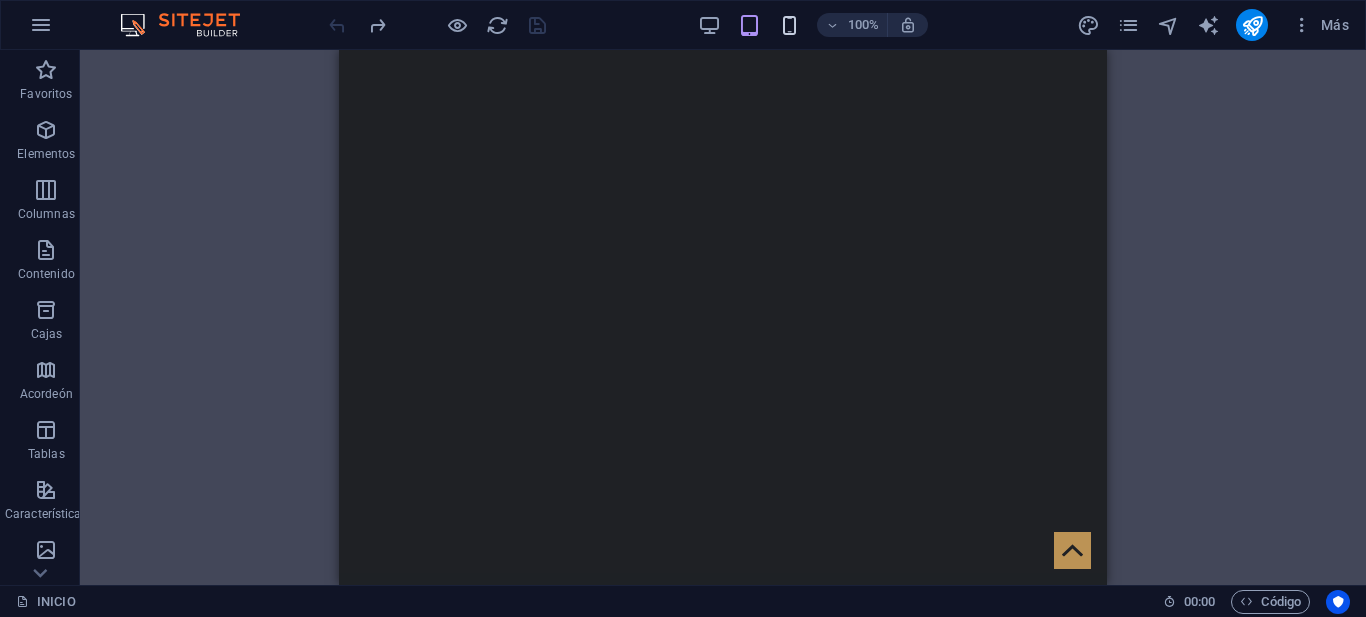 click at bounding box center [789, 25] 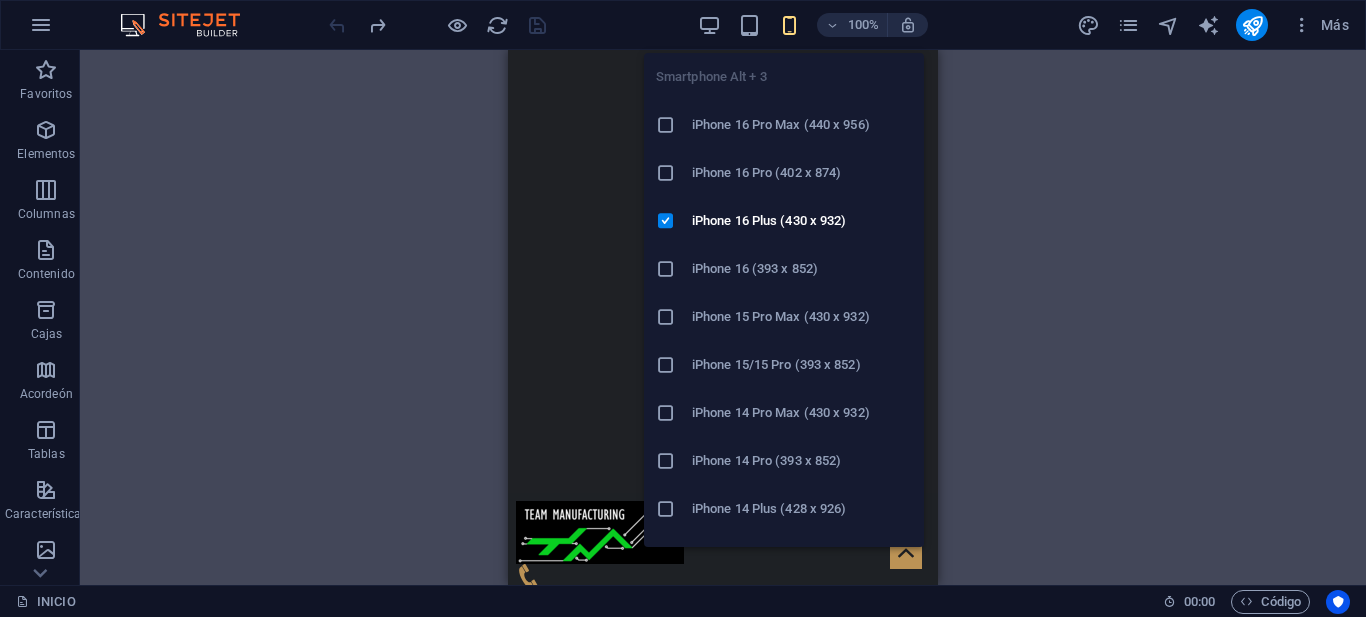 scroll, scrollTop: 262, scrollLeft: 0, axis: vertical 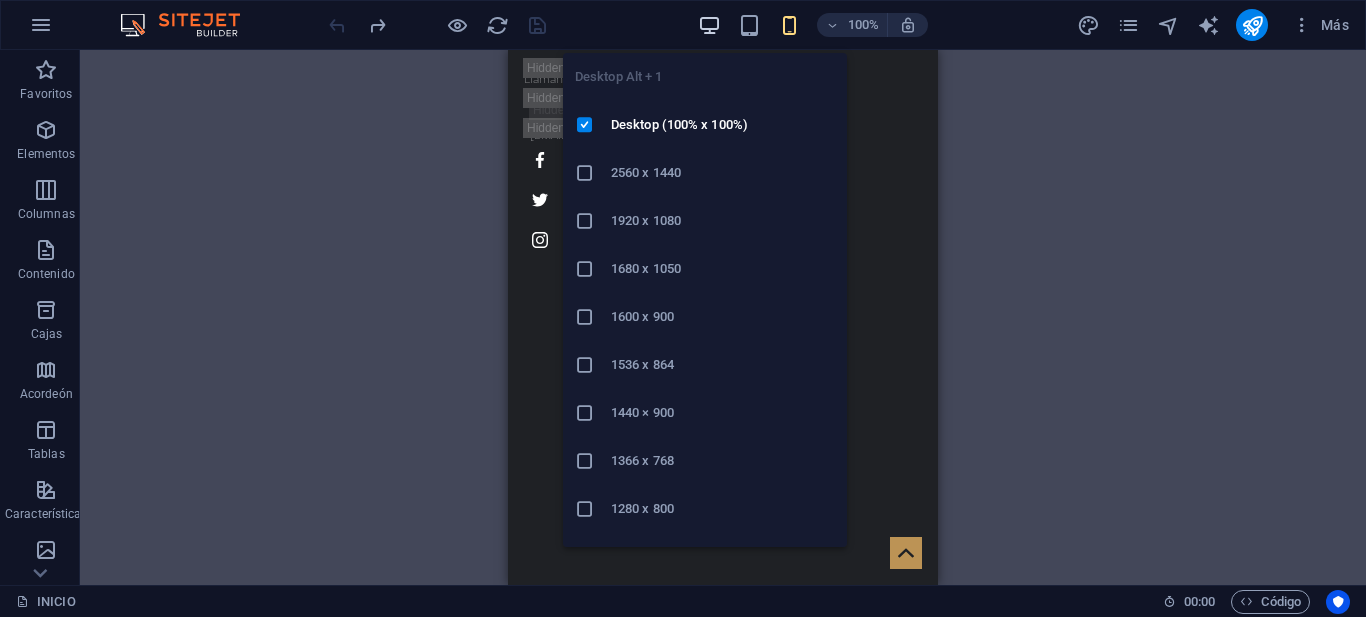click at bounding box center (709, 25) 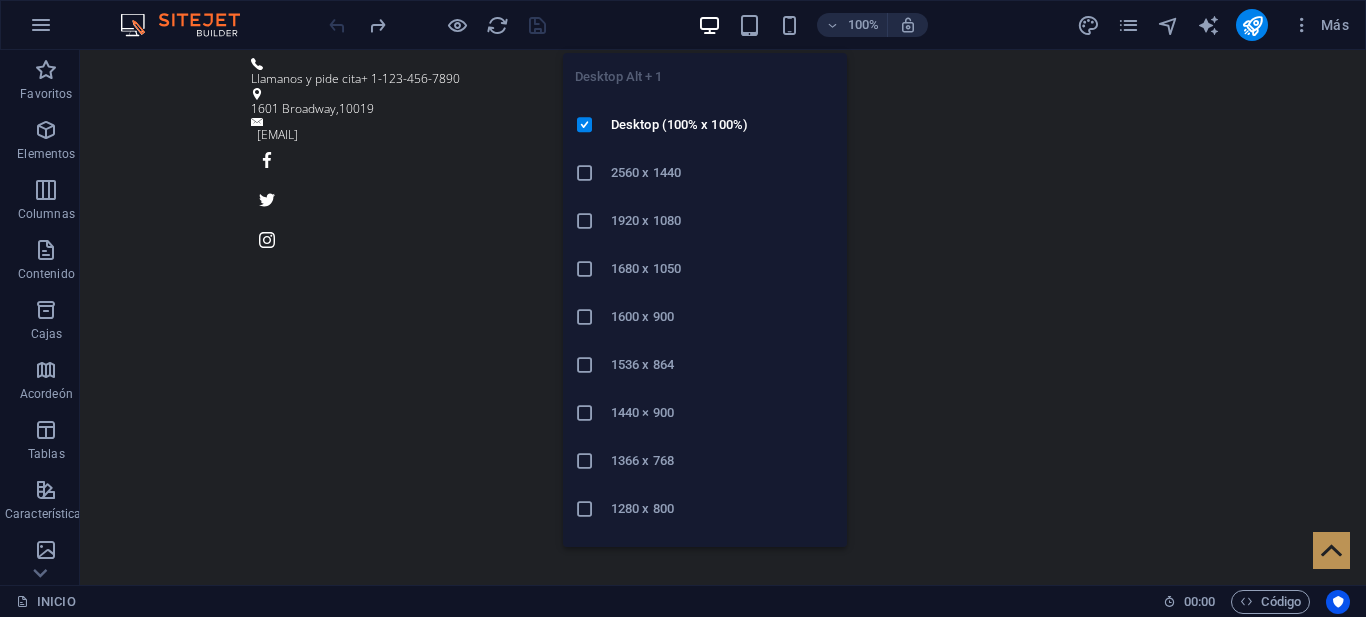 click at bounding box center [709, 25] 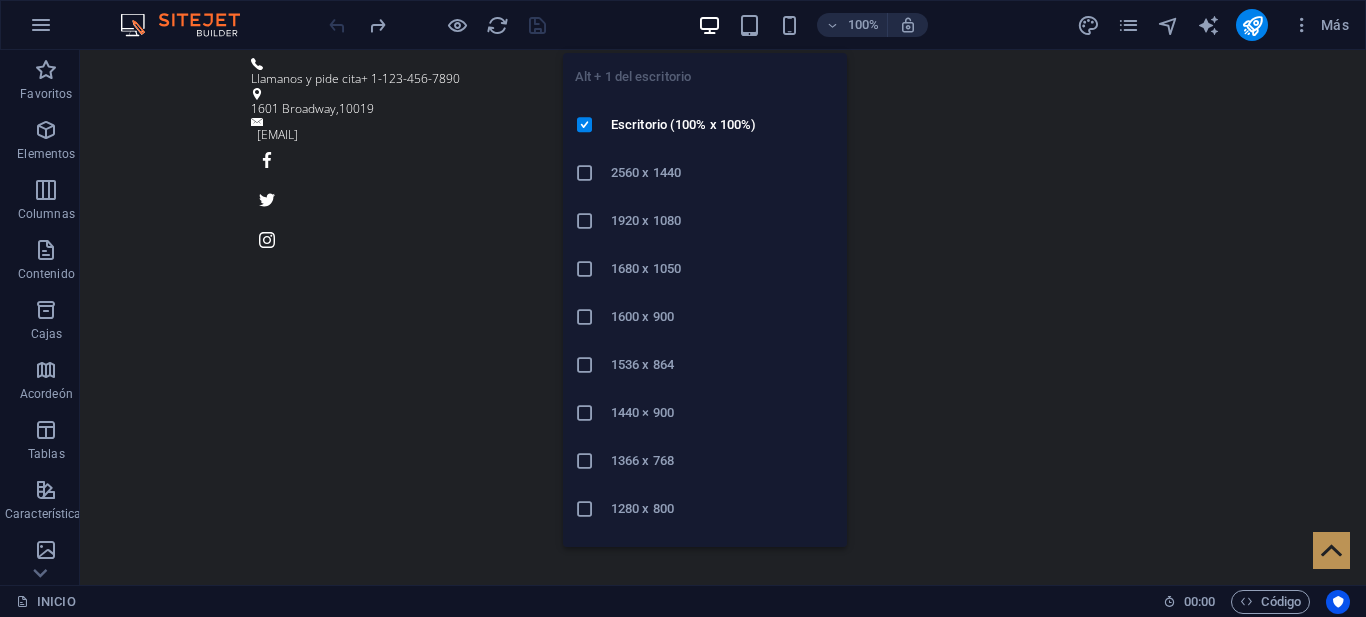 type 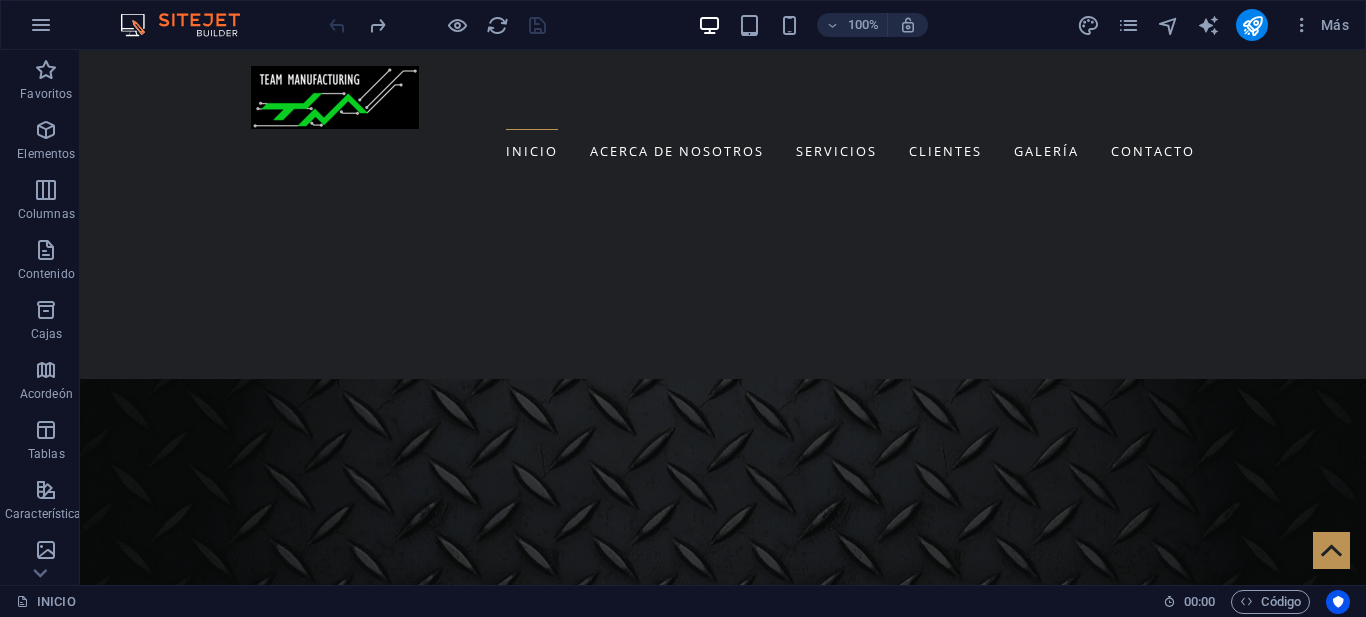 scroll, scrollTop: 1248, scrollLeft: 0, axis: vertical 